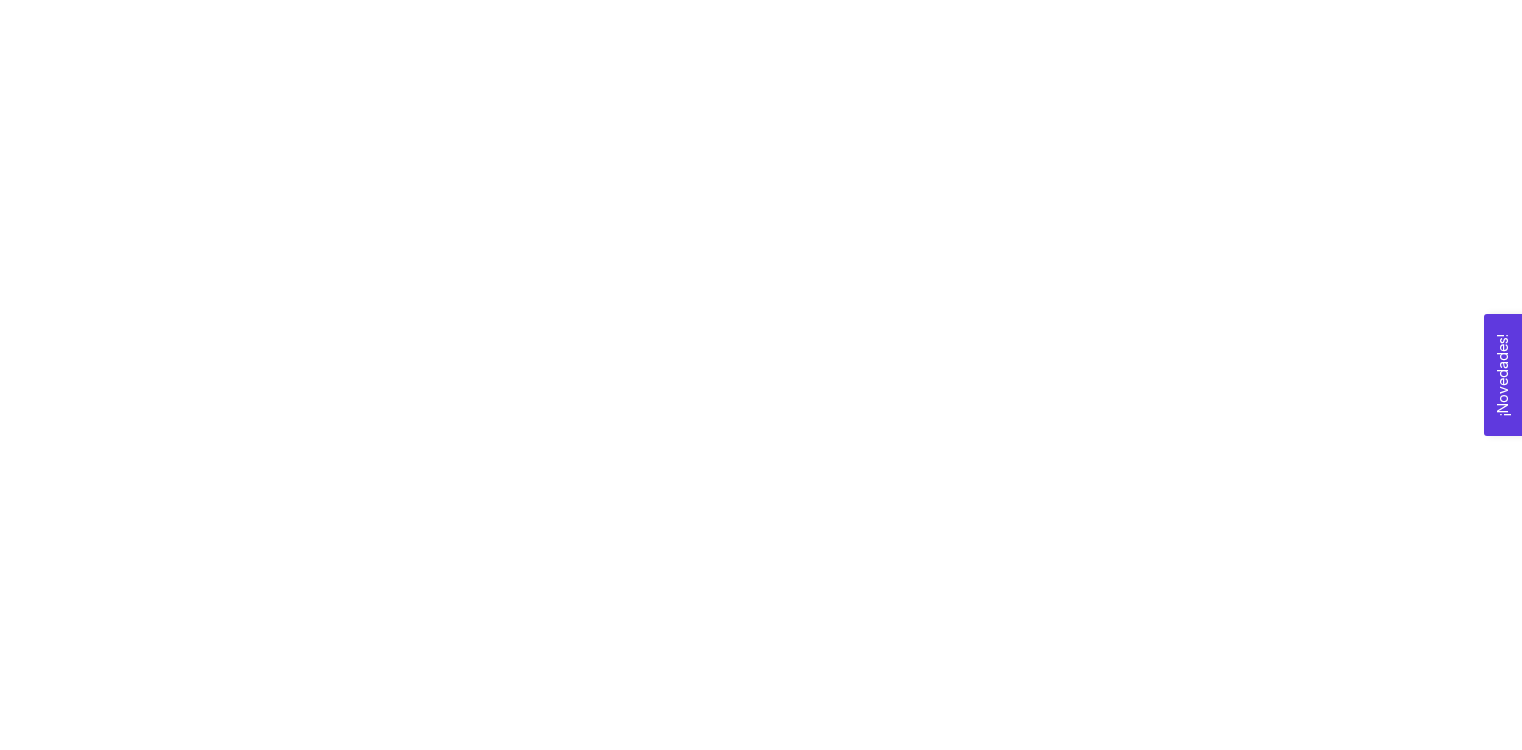 scroll, scrollTop: 0, scrollLeft: 0, axis: both 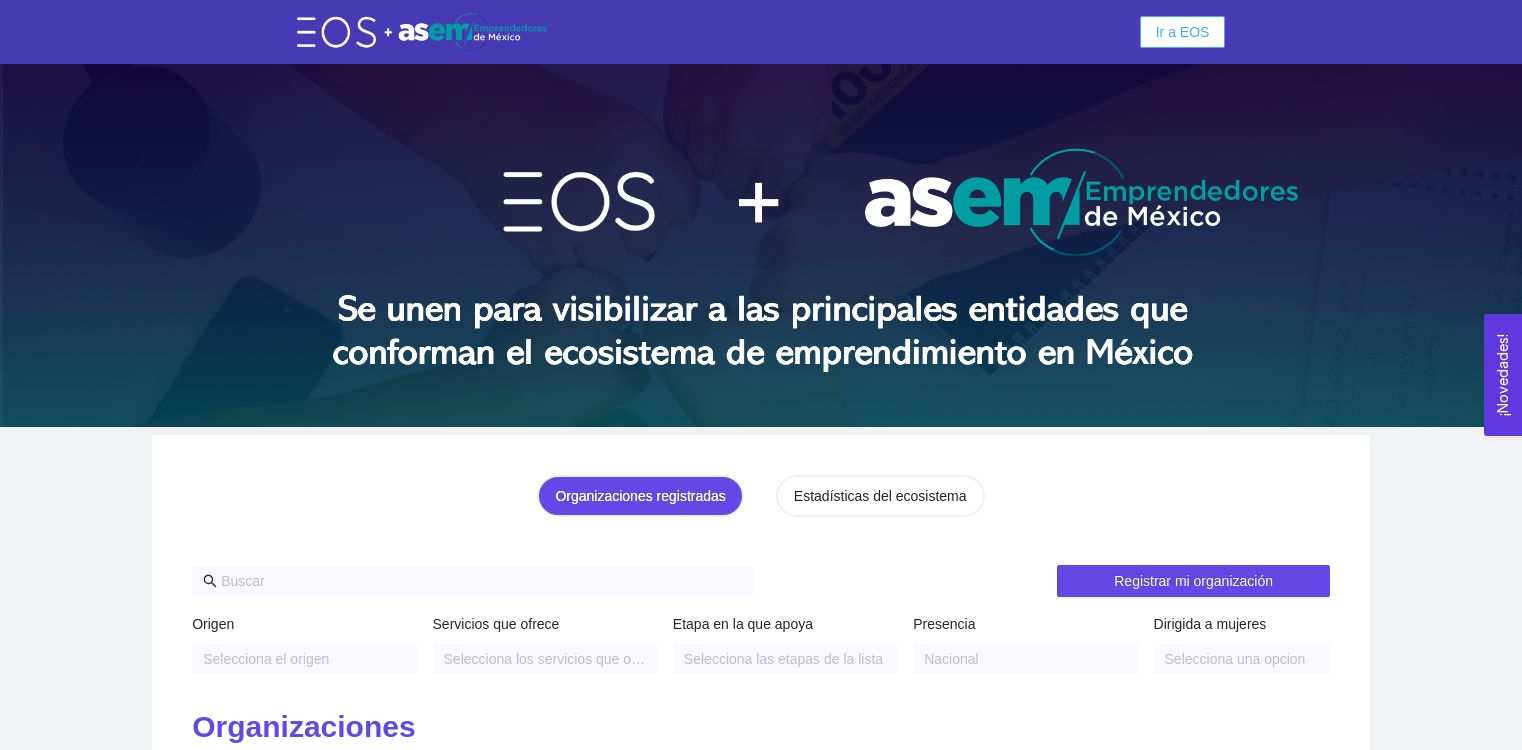 click on "Ir a EOS" at bounding box center [1183, 32] 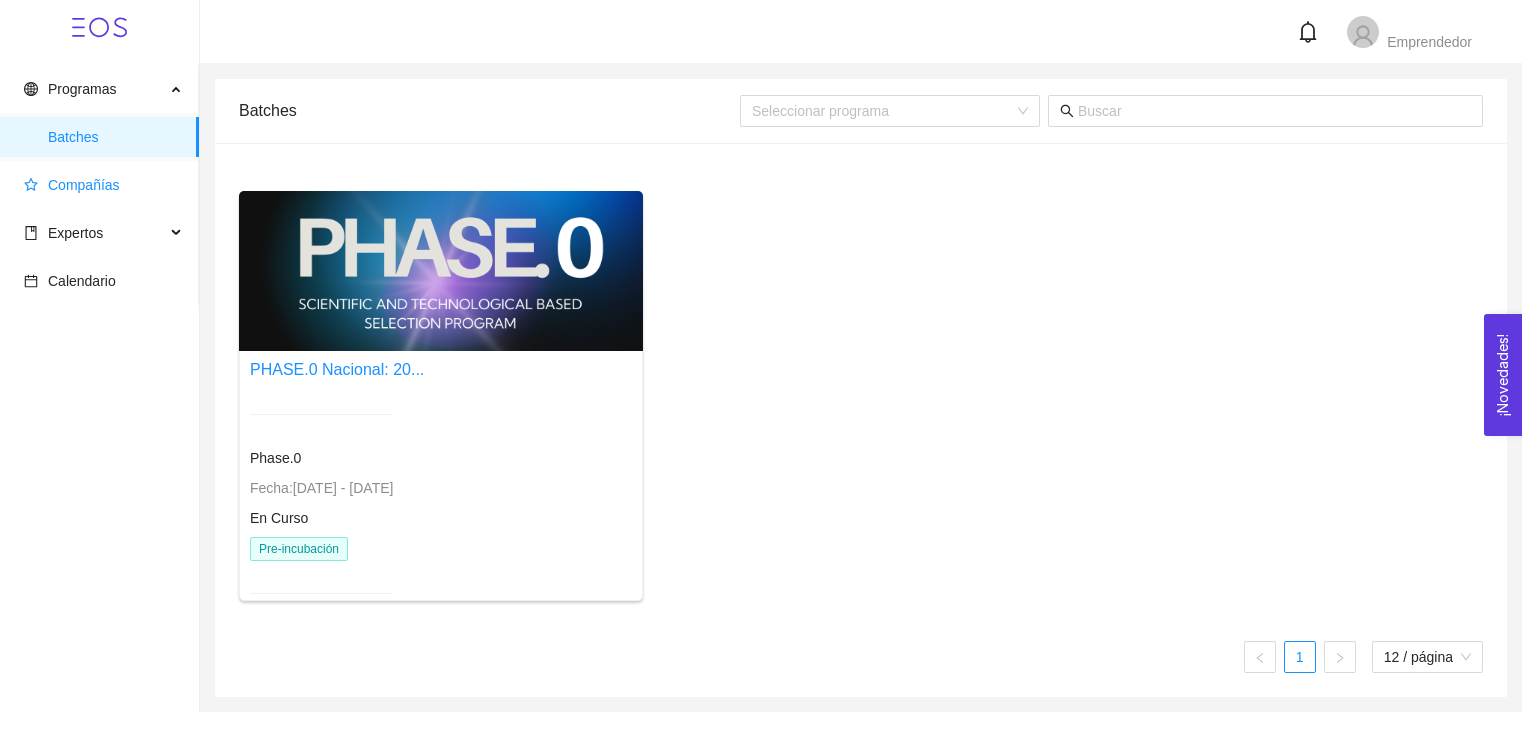 click on "Compañías" at bounding box center [84, 185] 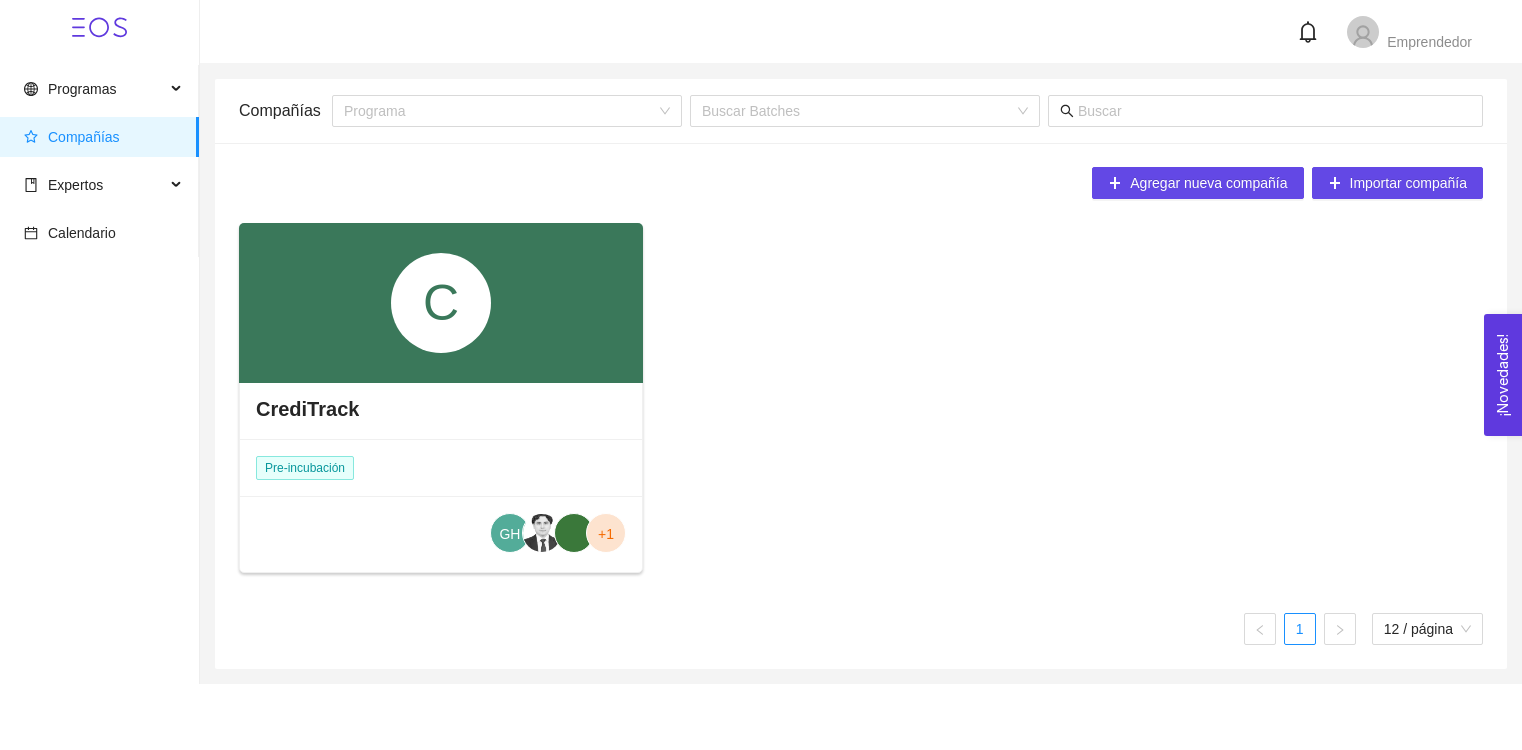 click on "CrediTrack" at bounding box center (441, 409) 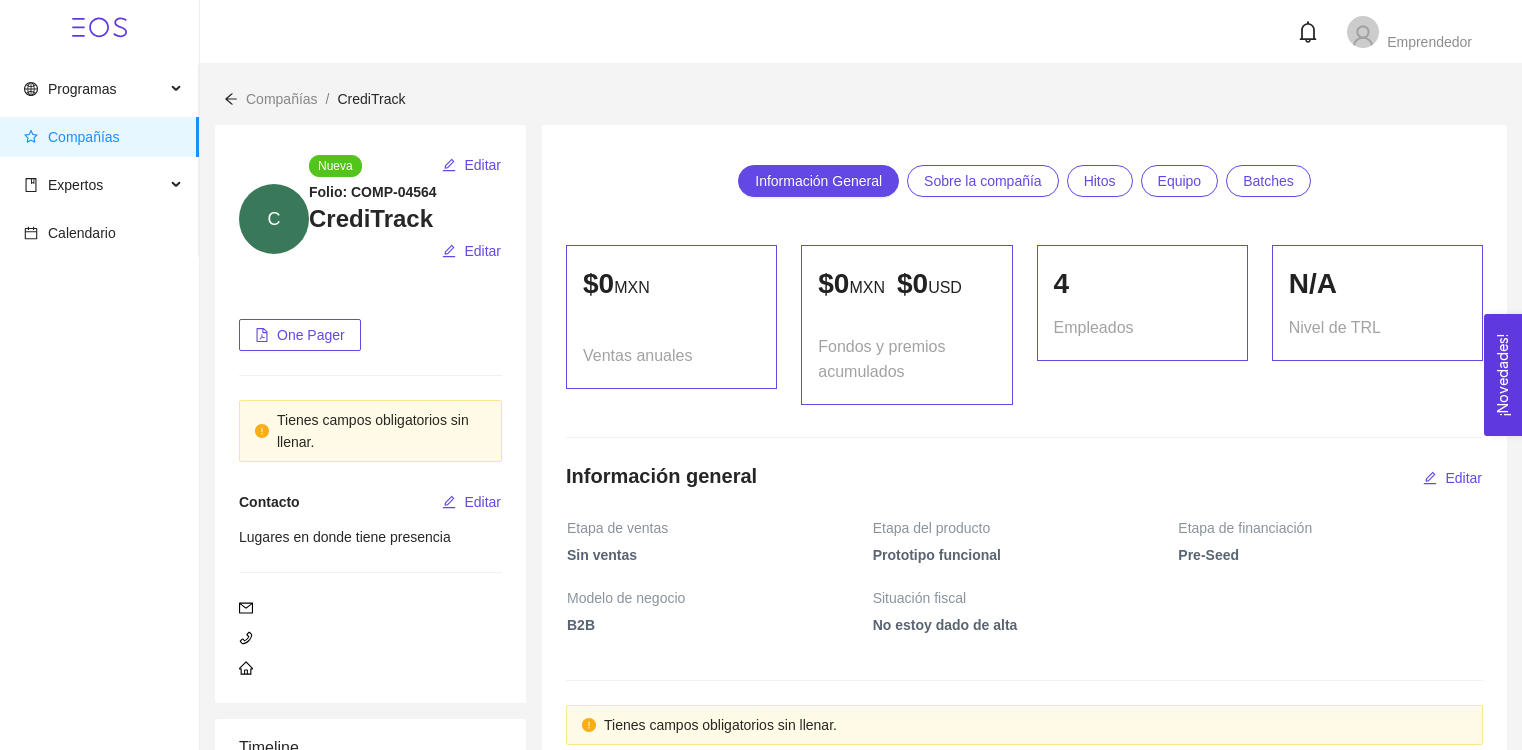 scroll, scrollTop: 1517, scrollLeft: 0, axis: vertical 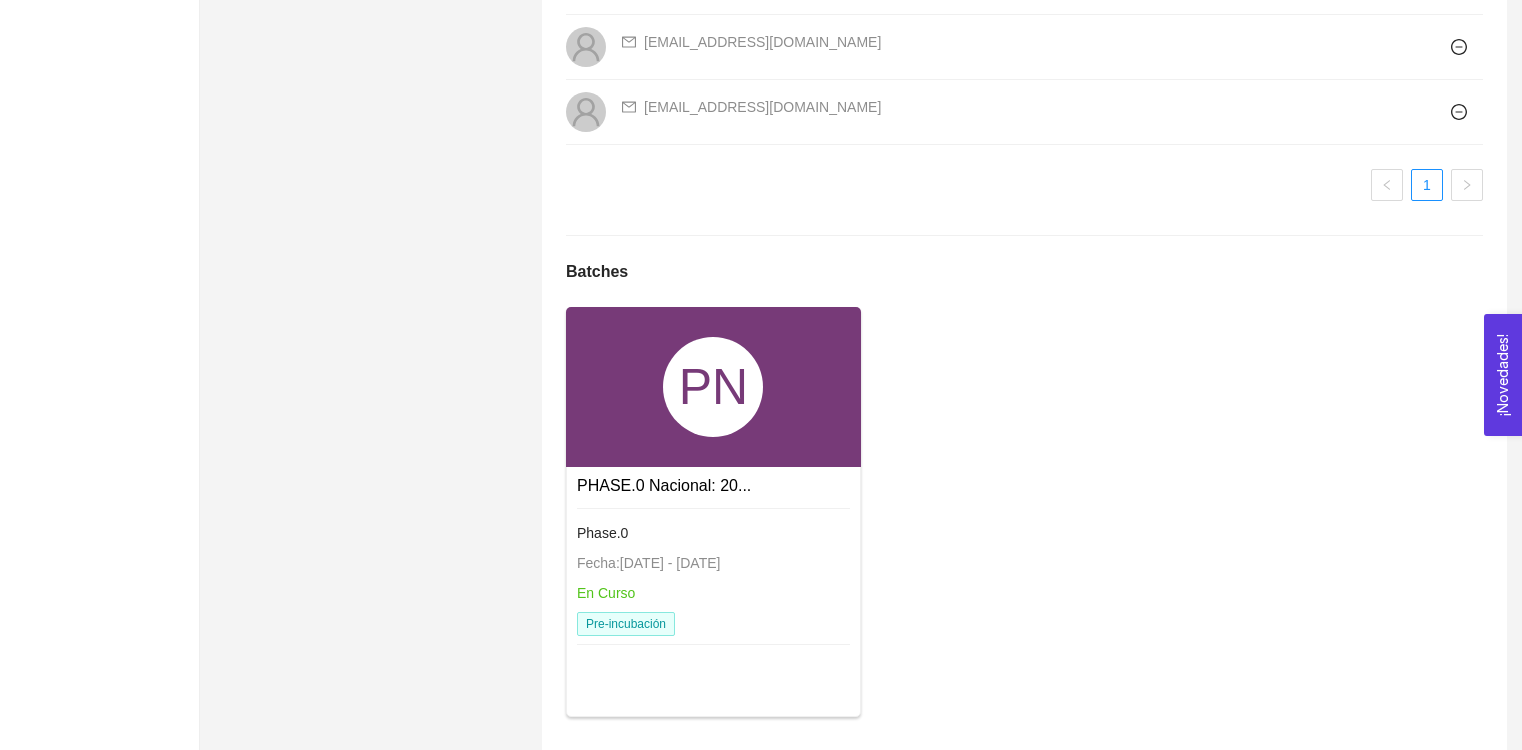 click on "PHASE.0 Nacional: 20..." at bounding box center (664, 485) 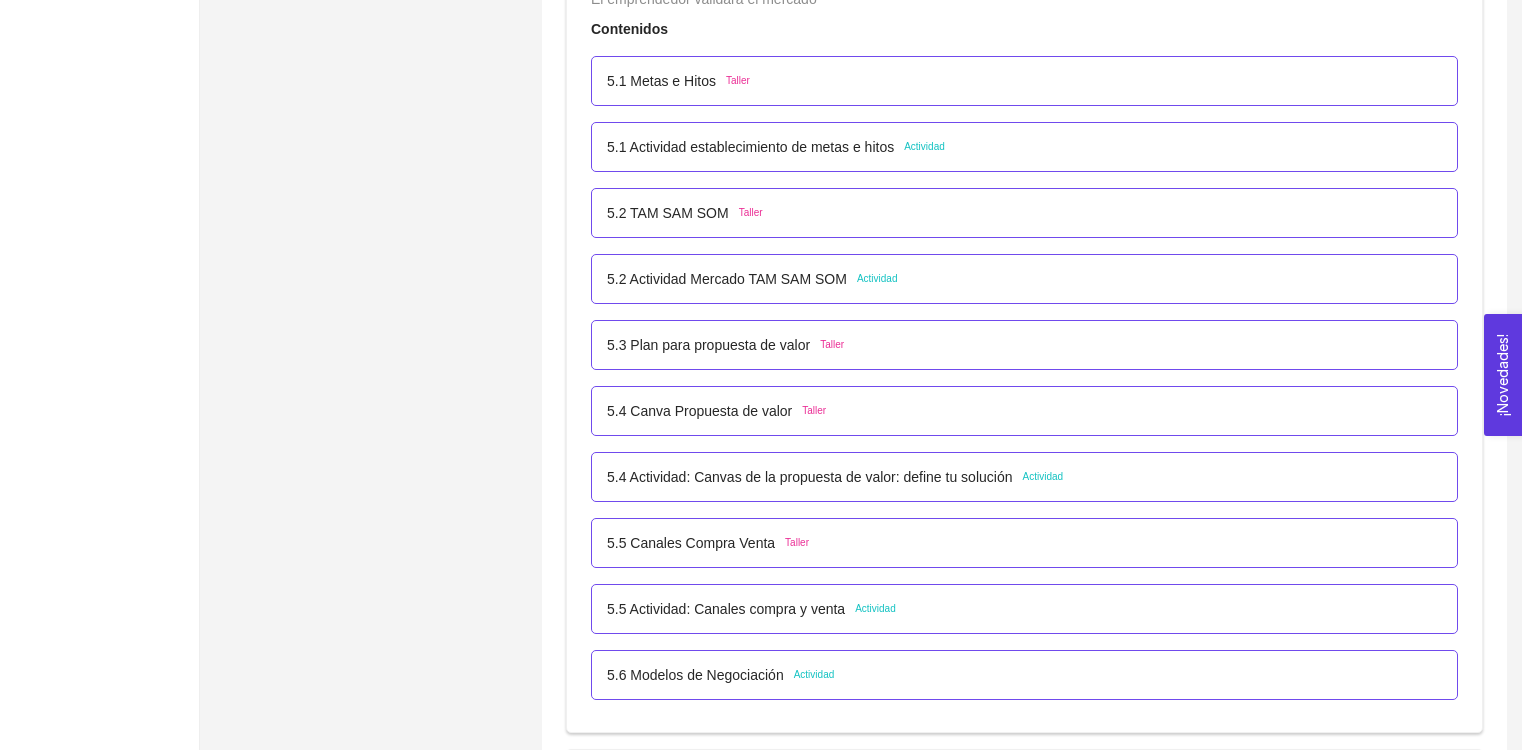 scroll, scrollTop: 3943, scrollLeft: 0, axis: vertical 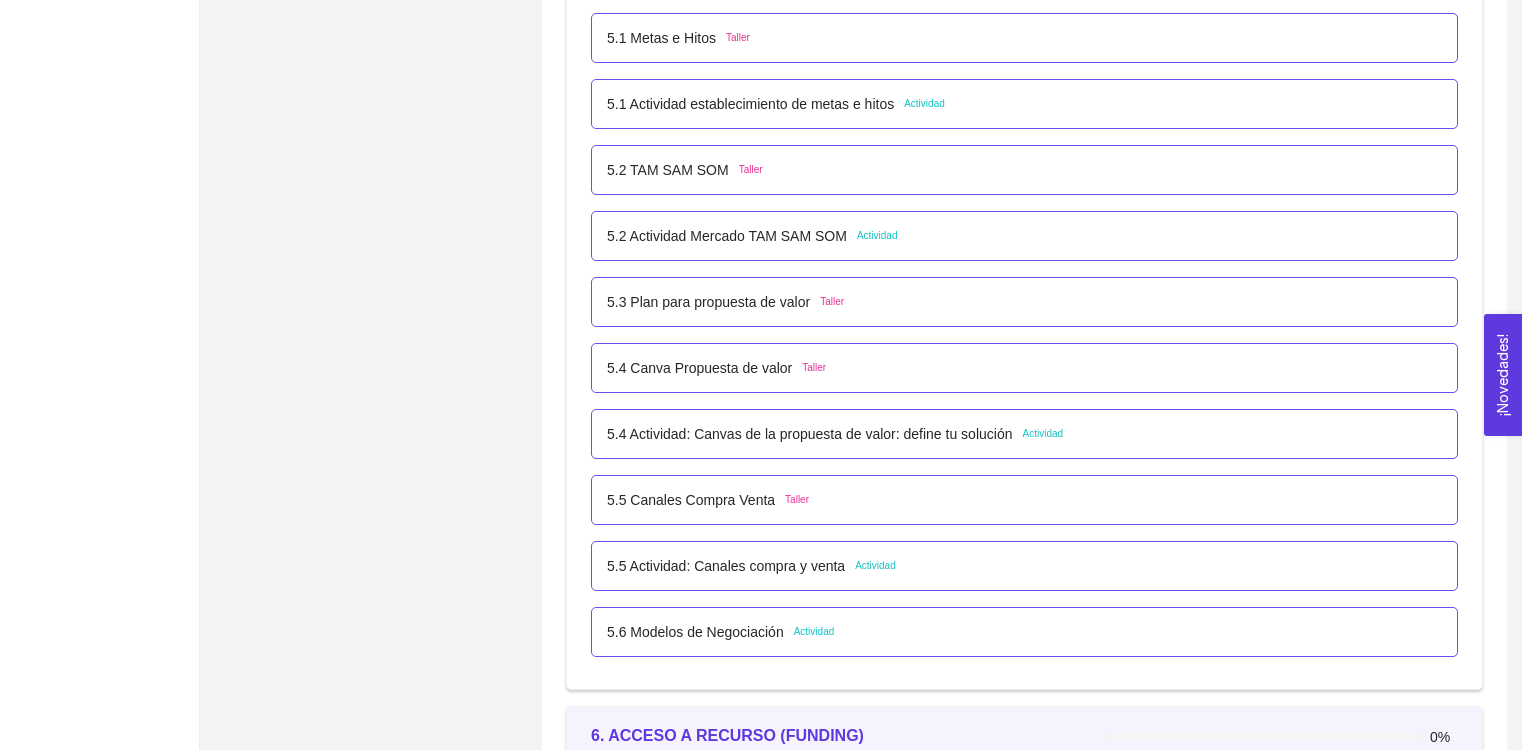 click on "5.4 Actividad: Canvas de la propuesta de valor: define tu solución" at bounding box center [809, 434] 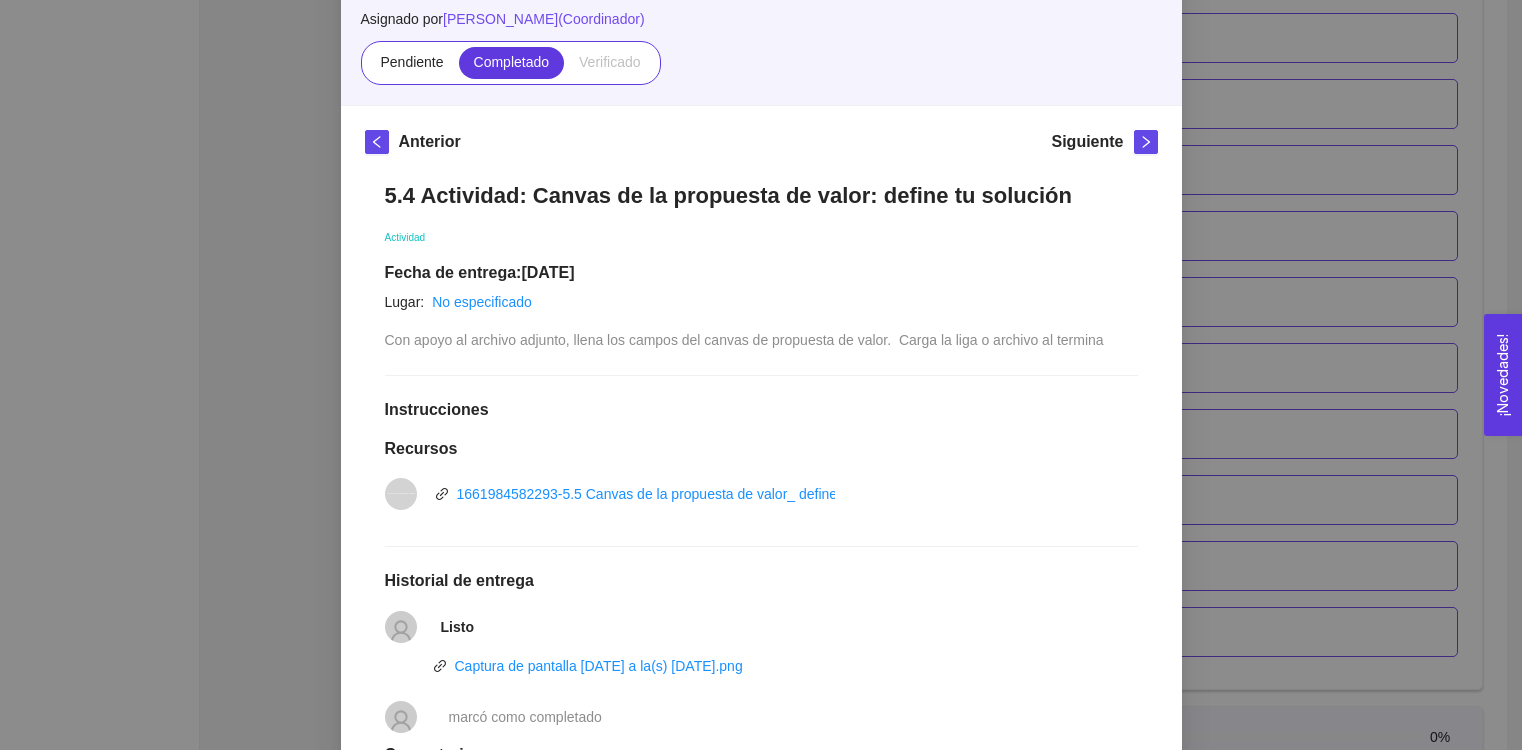scroll, scrollTop: 0, scrollLeft: 0, axis: both 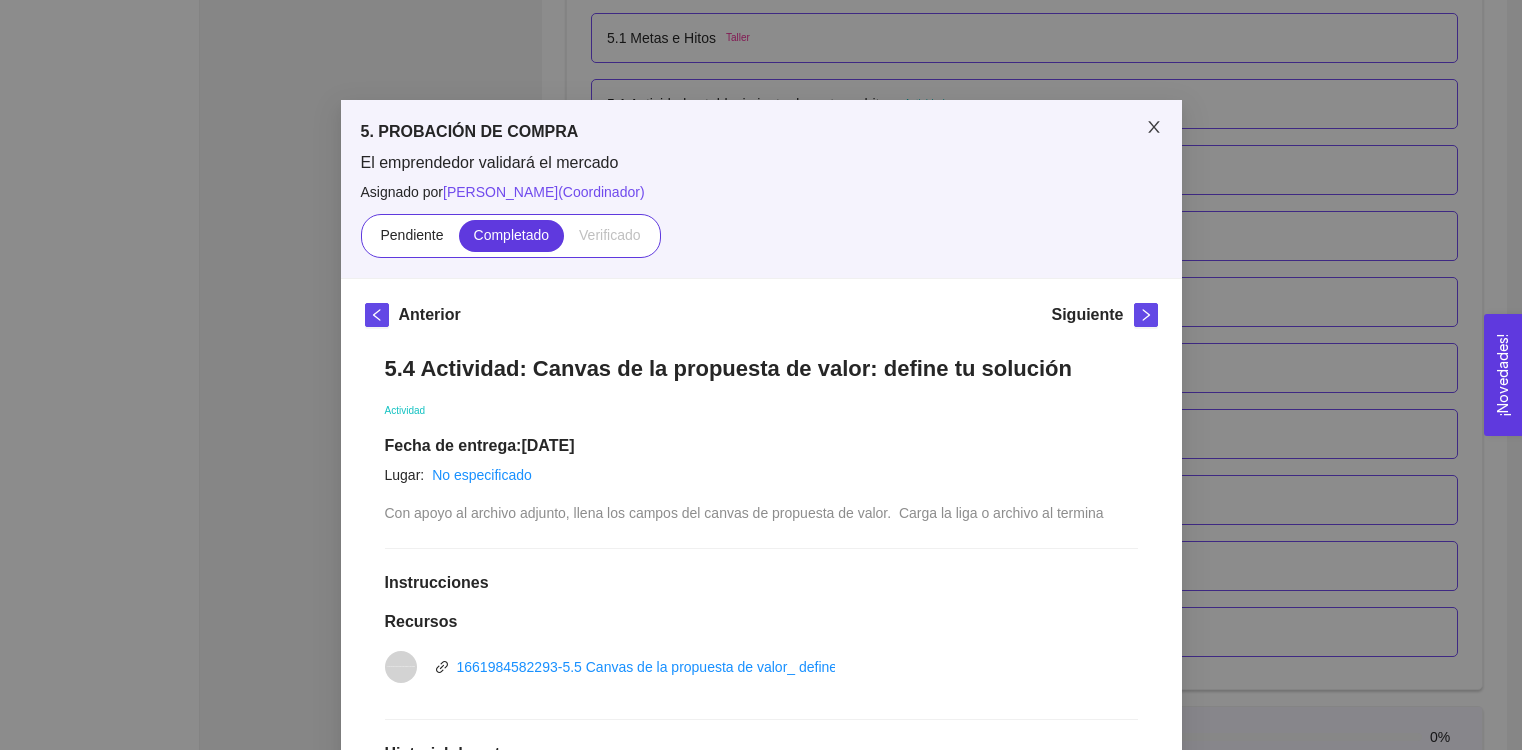 click 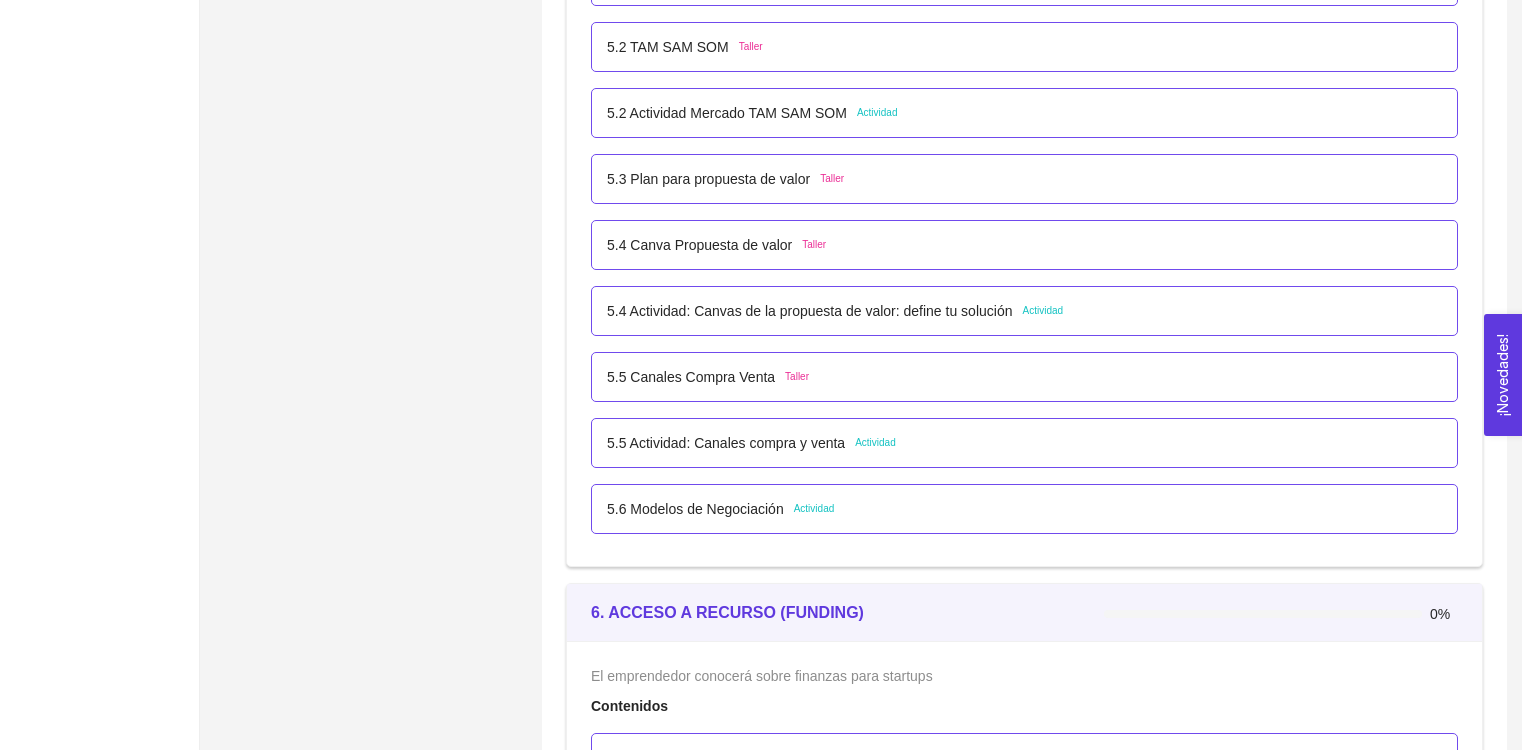 scroll, scrollTop: 4067, scrollLeft: 0, axis: vertical 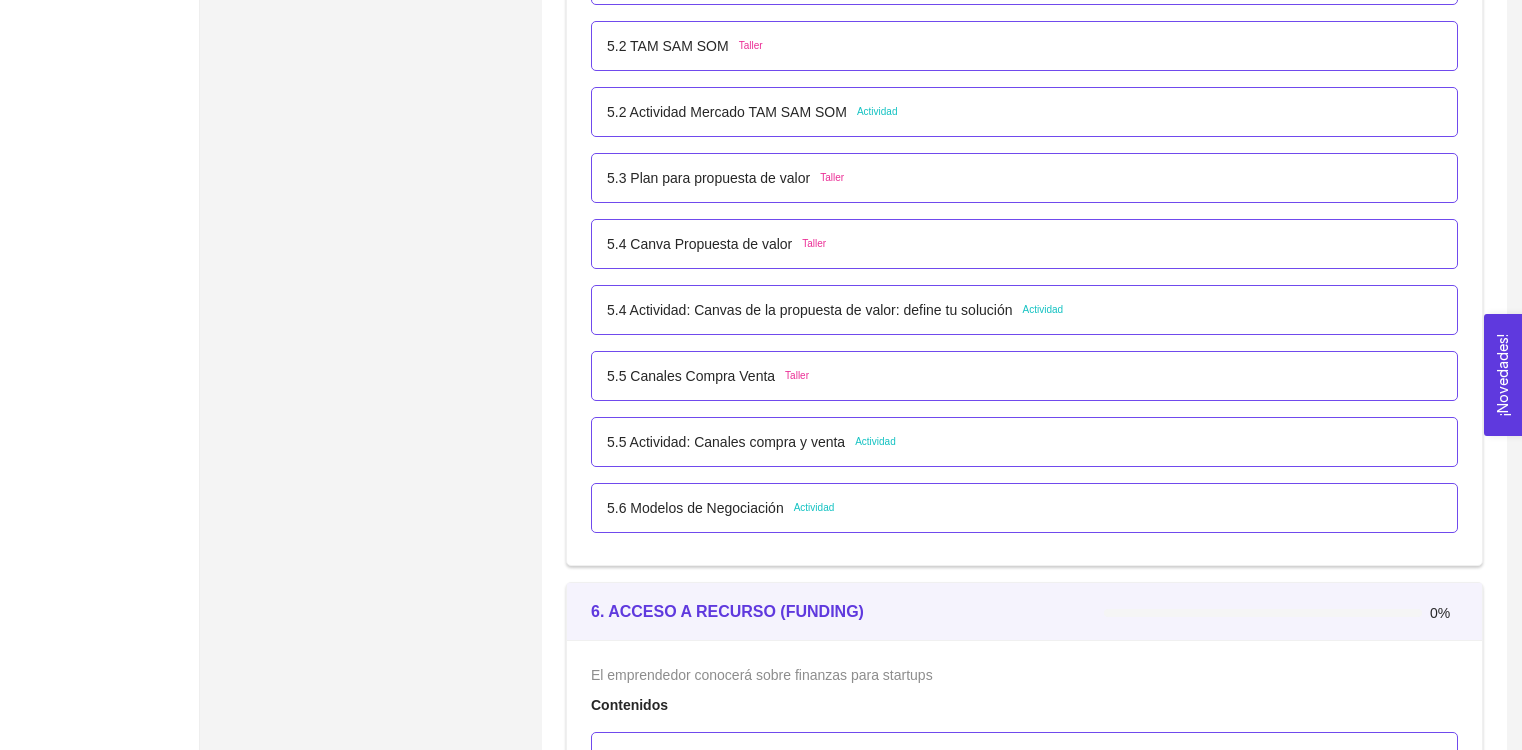 click on "5.5 Canales Compra Venta" at bounding box center (691, 376) 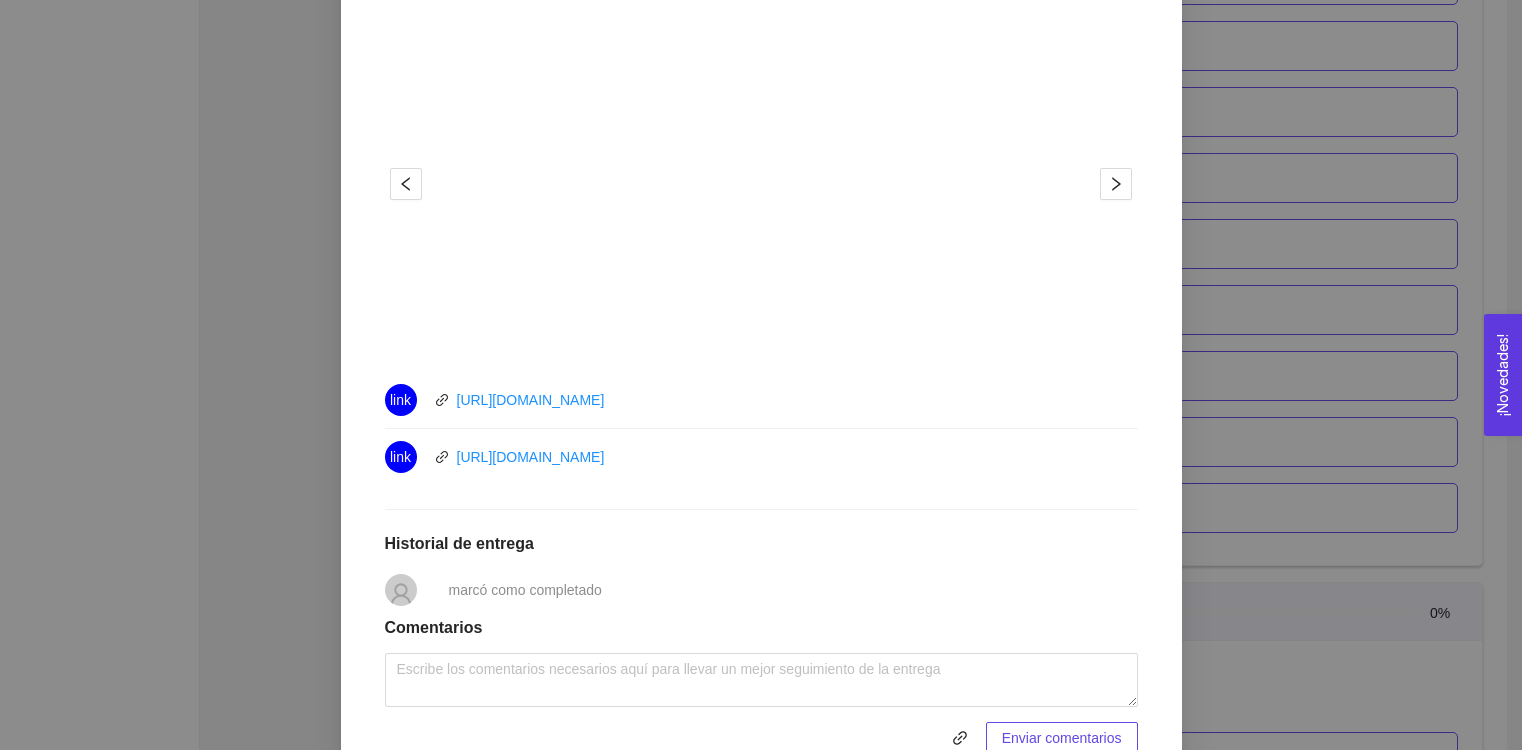 scroll, scrollTop: 558, scrollLeft: 0, axis: vertical 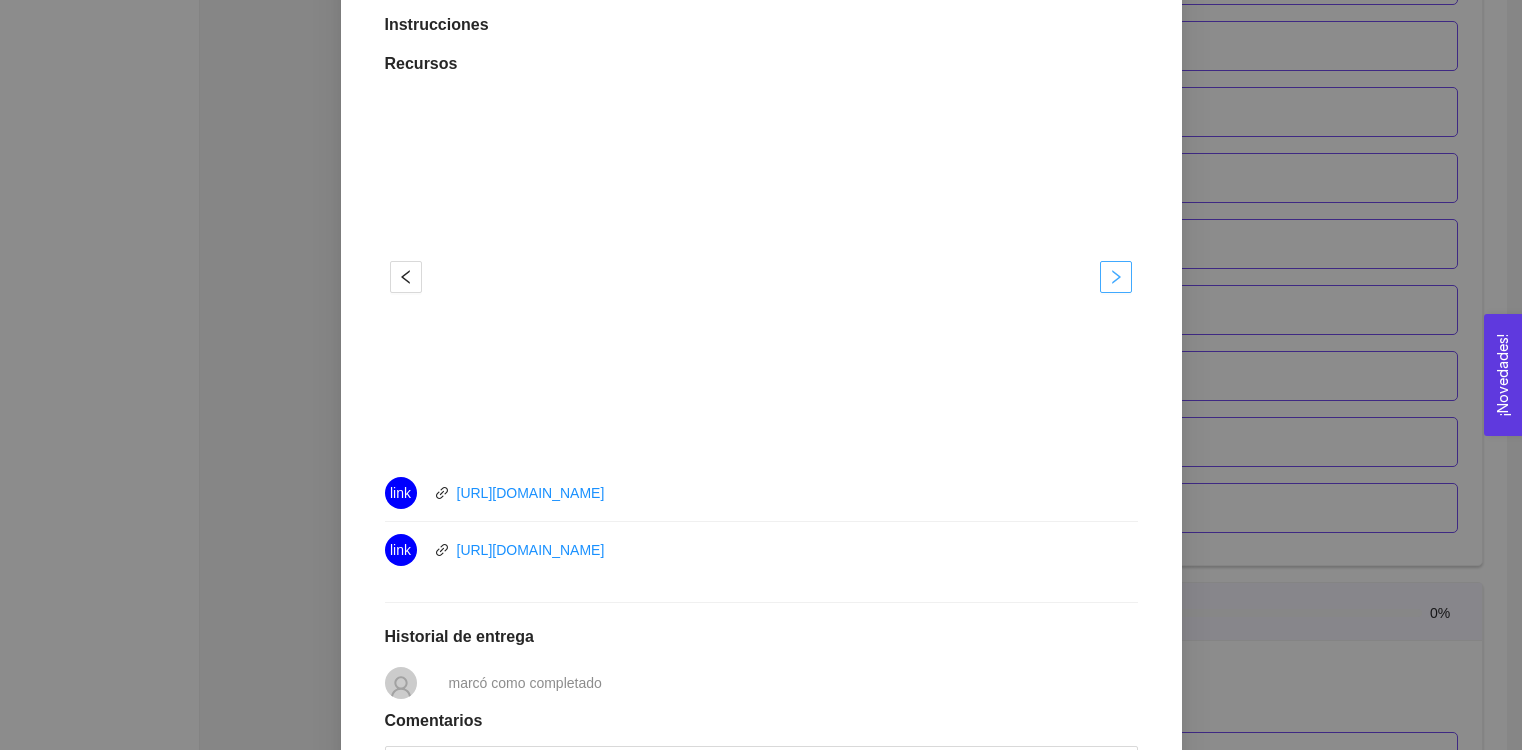 click 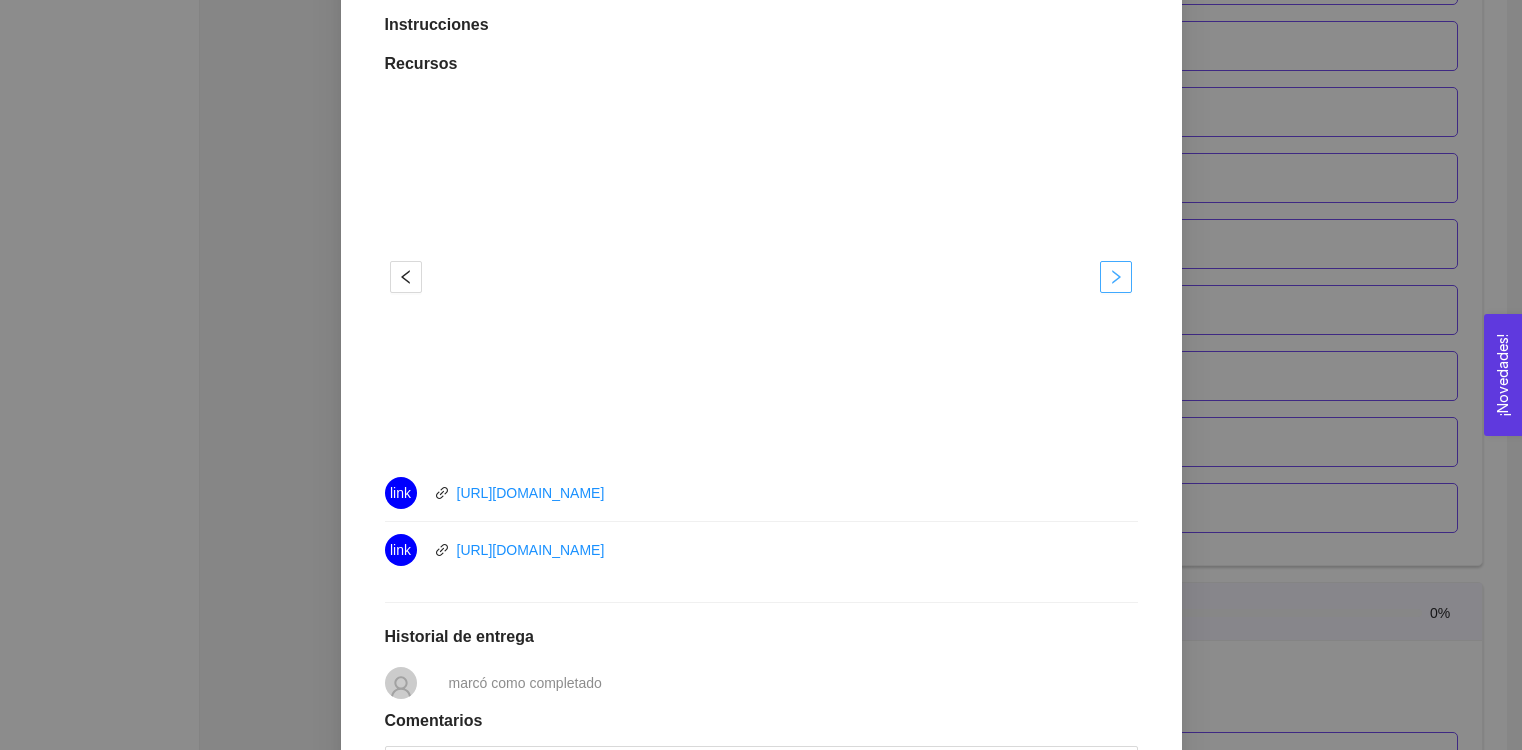 click 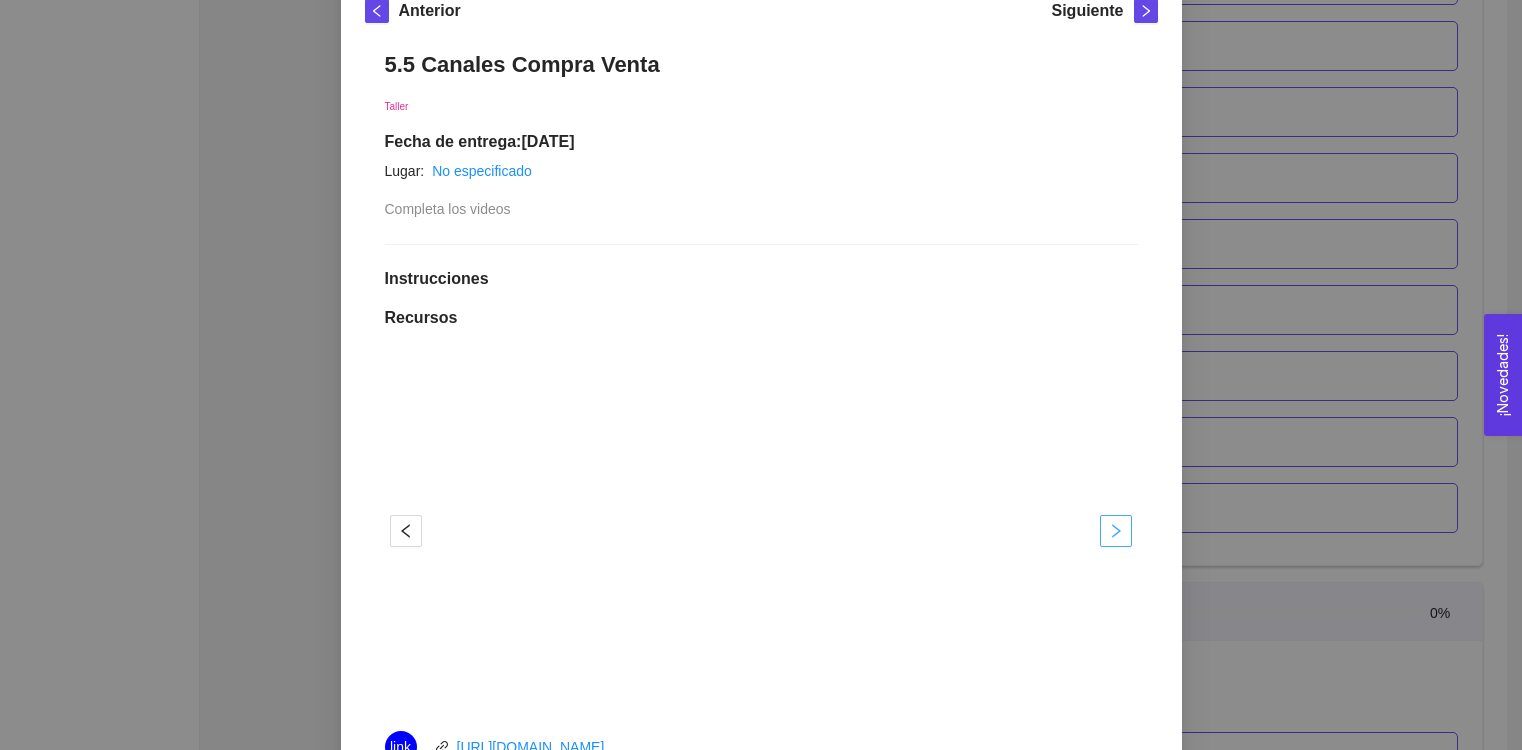 scroll, scrollTop: 139, scrollLeft: 0, axis: vertical 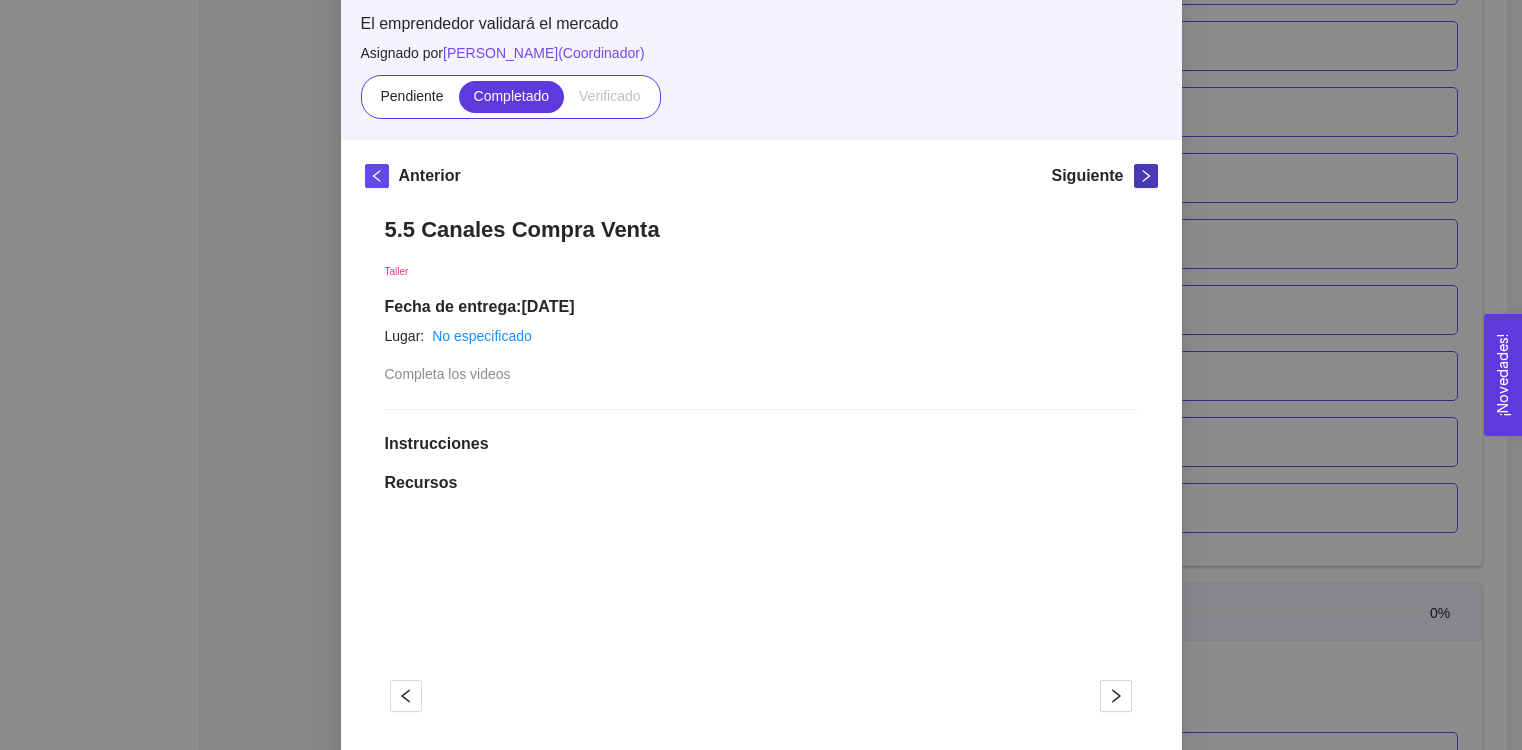 click at bounding box center [1146, 176] 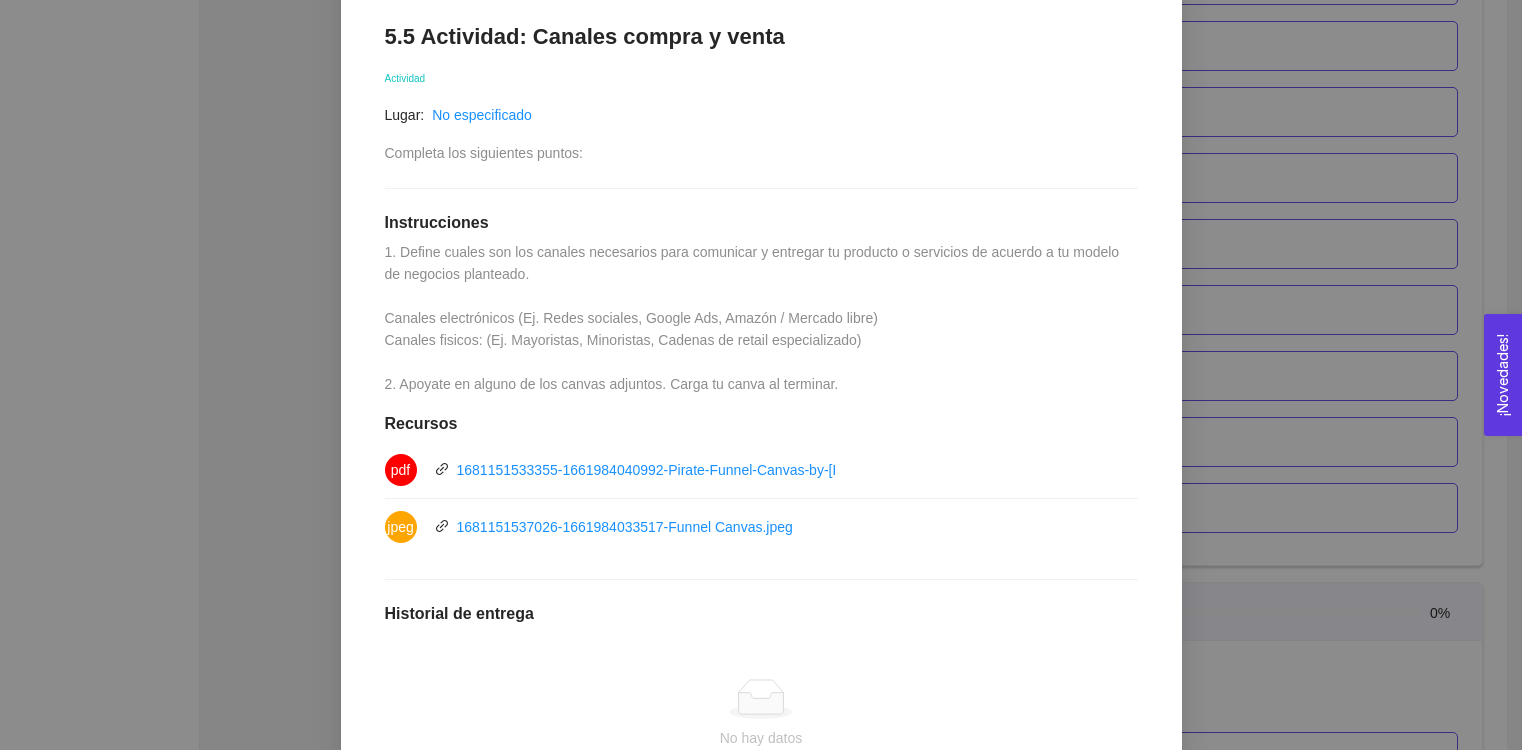scroll, scrollTop: 333, scrollLeft: 0, axis: vertical 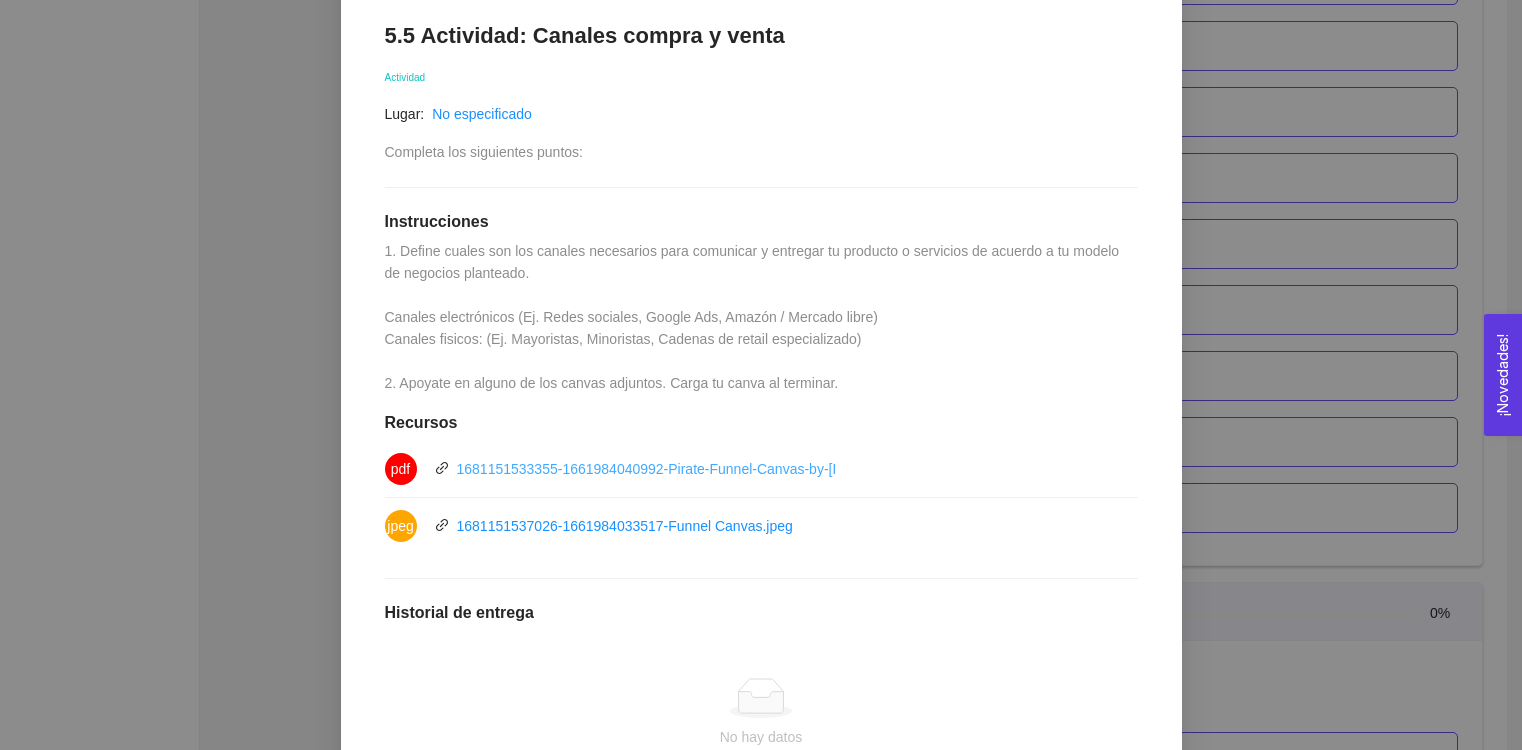 click on "1681151533355-1661984040992-Pirate-Funnel-Canvas-by-[PERSON_NAME].pdf" at bounding box center [712, 469] 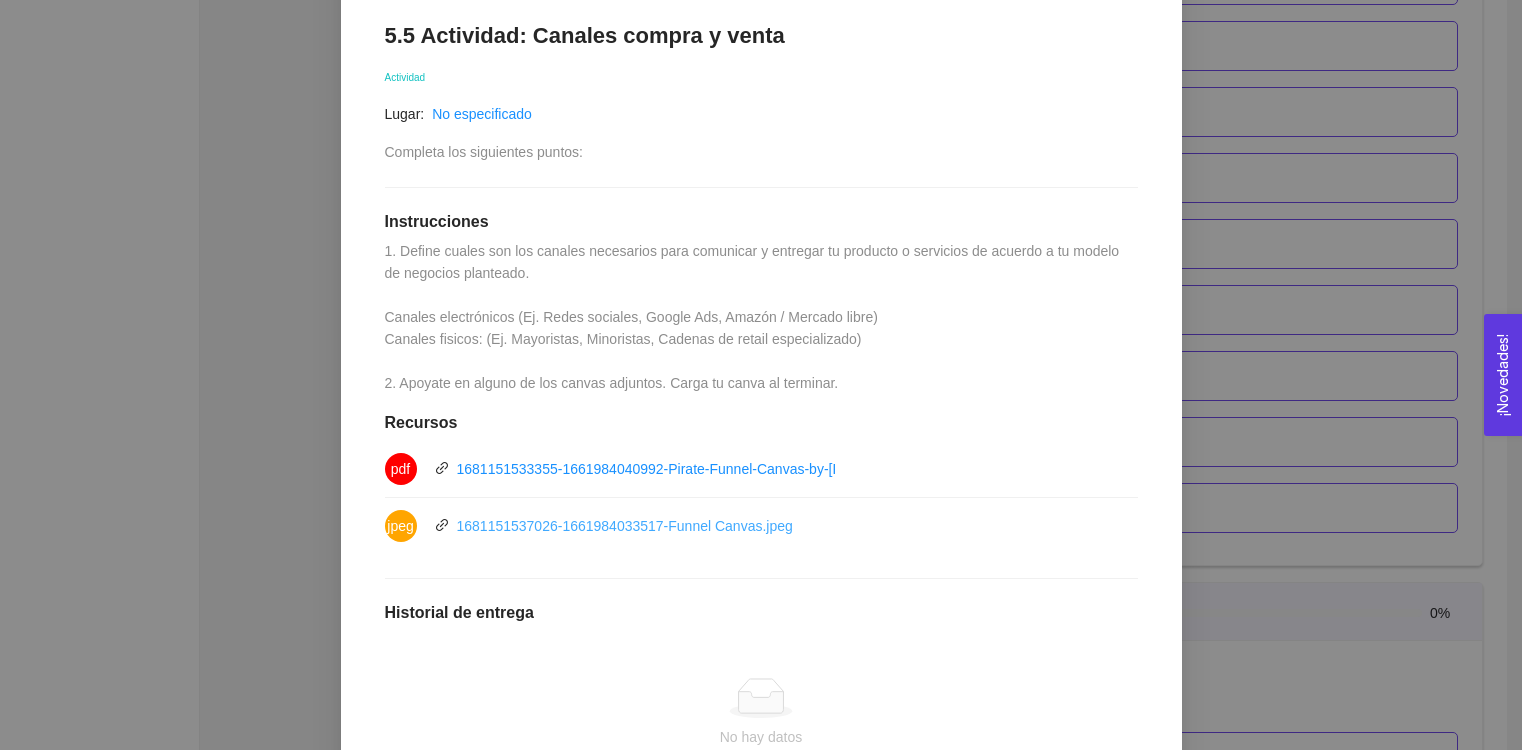 click on "1681151537026-1661984033517-Funnel Canvas.jpeg" at bounding box center [625, 526] 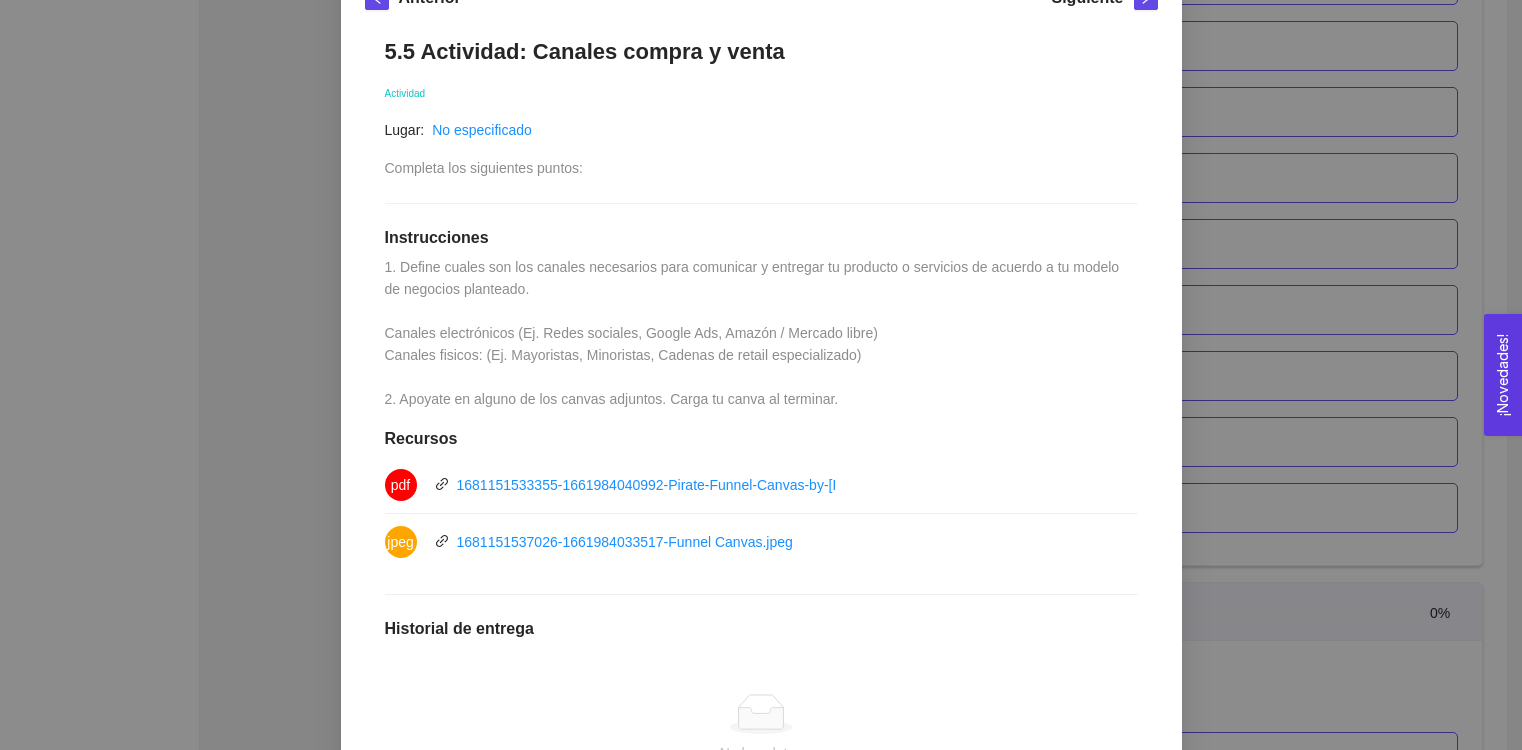 scroll, scrollTop: 314, scrollLeft: 0, axis: vertical 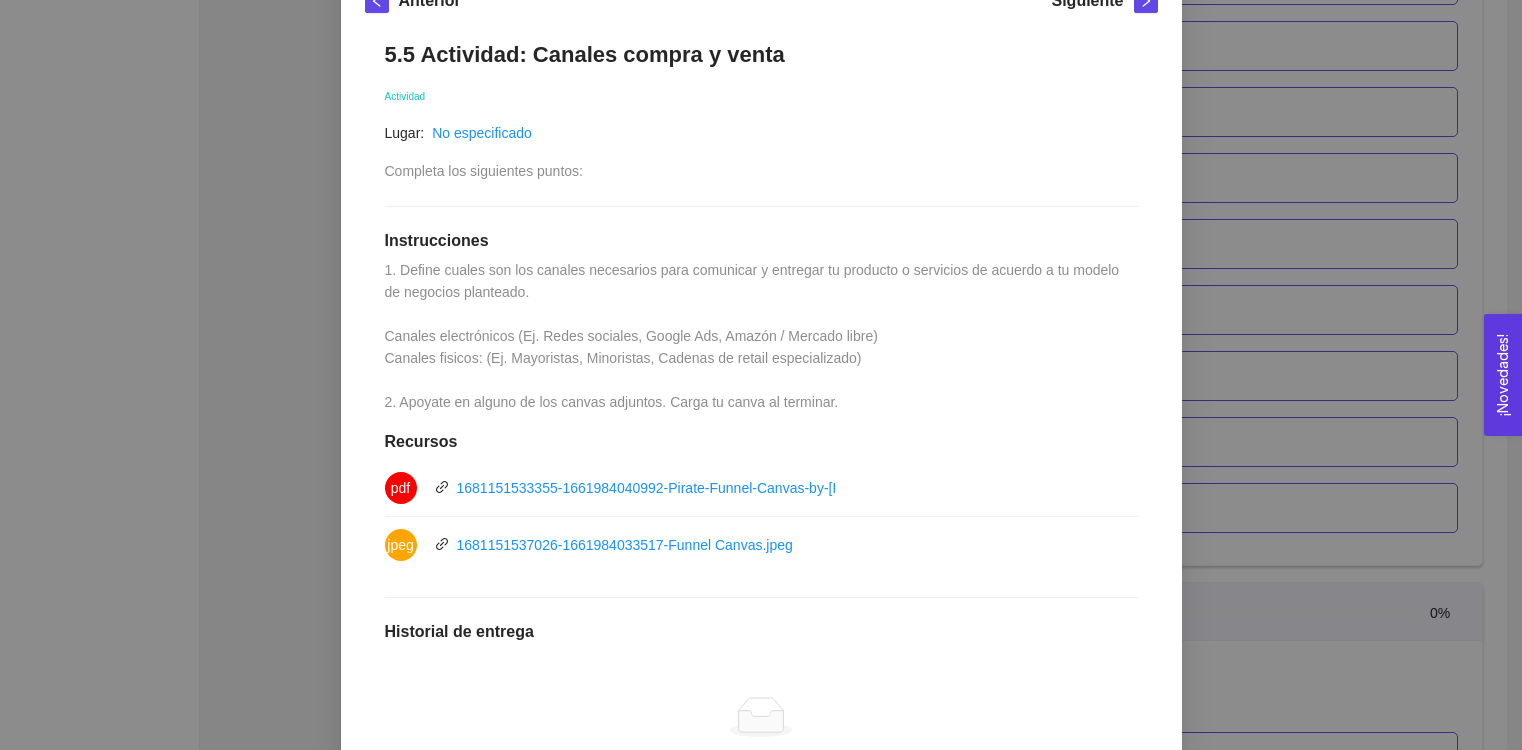 click on "Recursos" at bounding box center (761, 442) 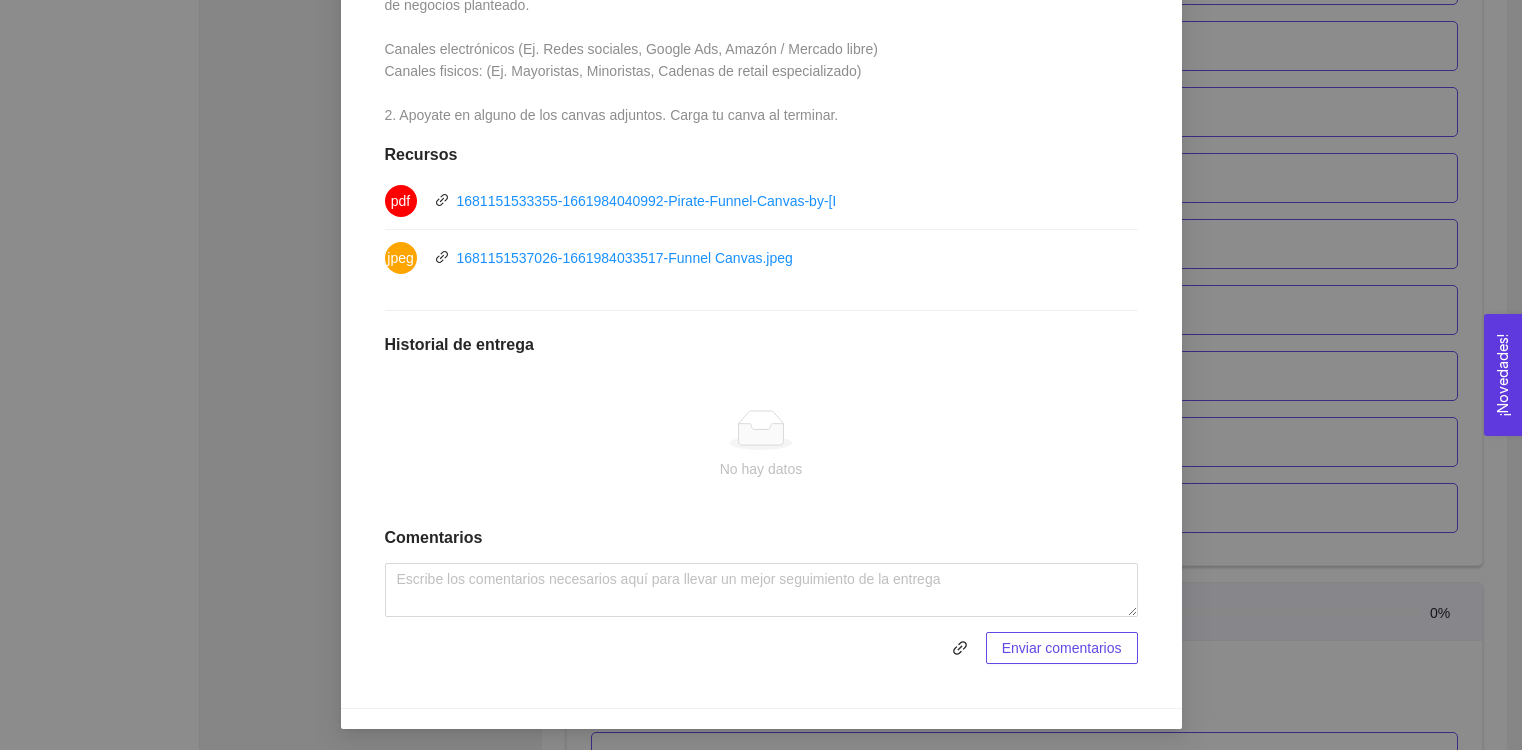 scroll, scrollTop: 604, scrollLeft: 0, axis: vertical 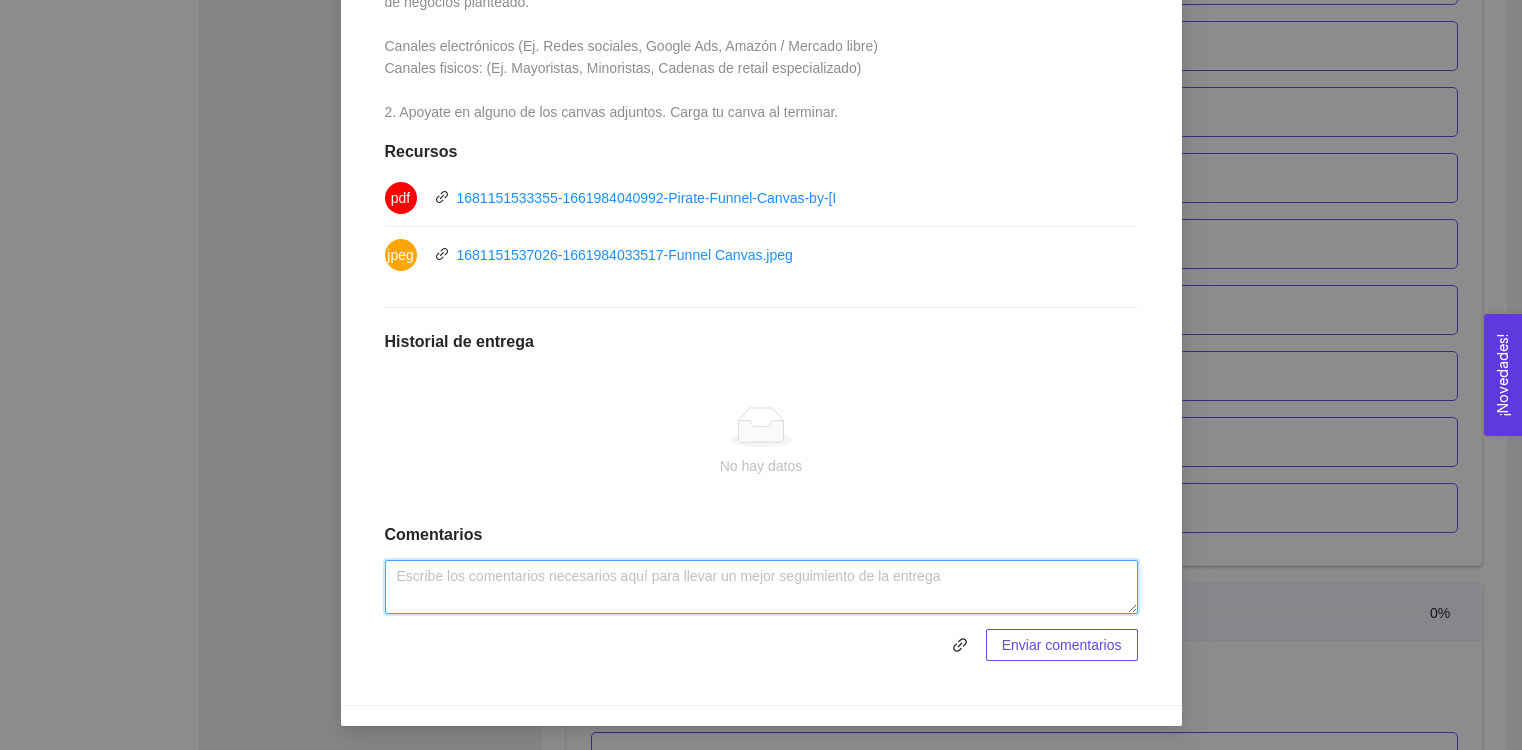 click at bounding box center [761, 587] 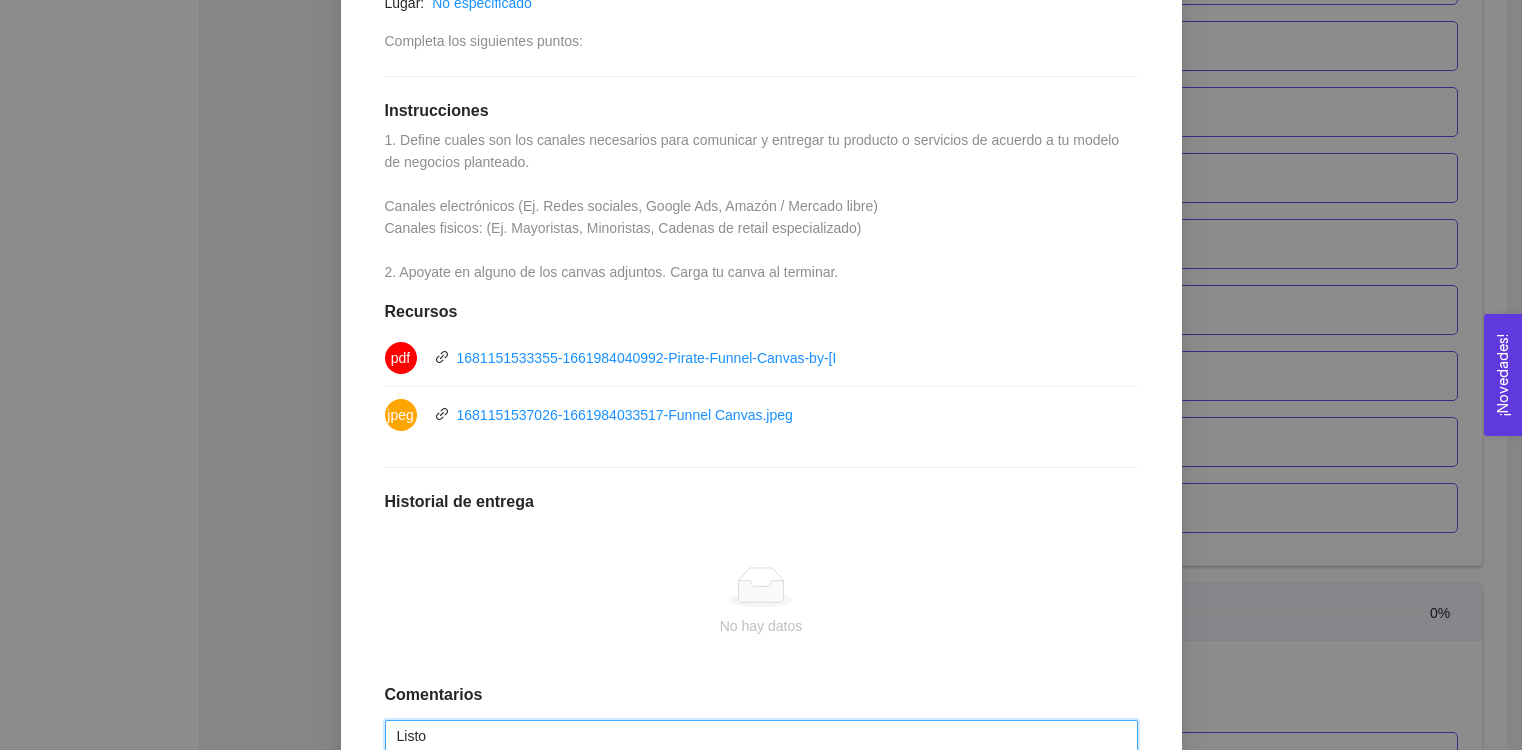 scroll, scrollTop: 604, scrollLeft: 0, axis: vertical 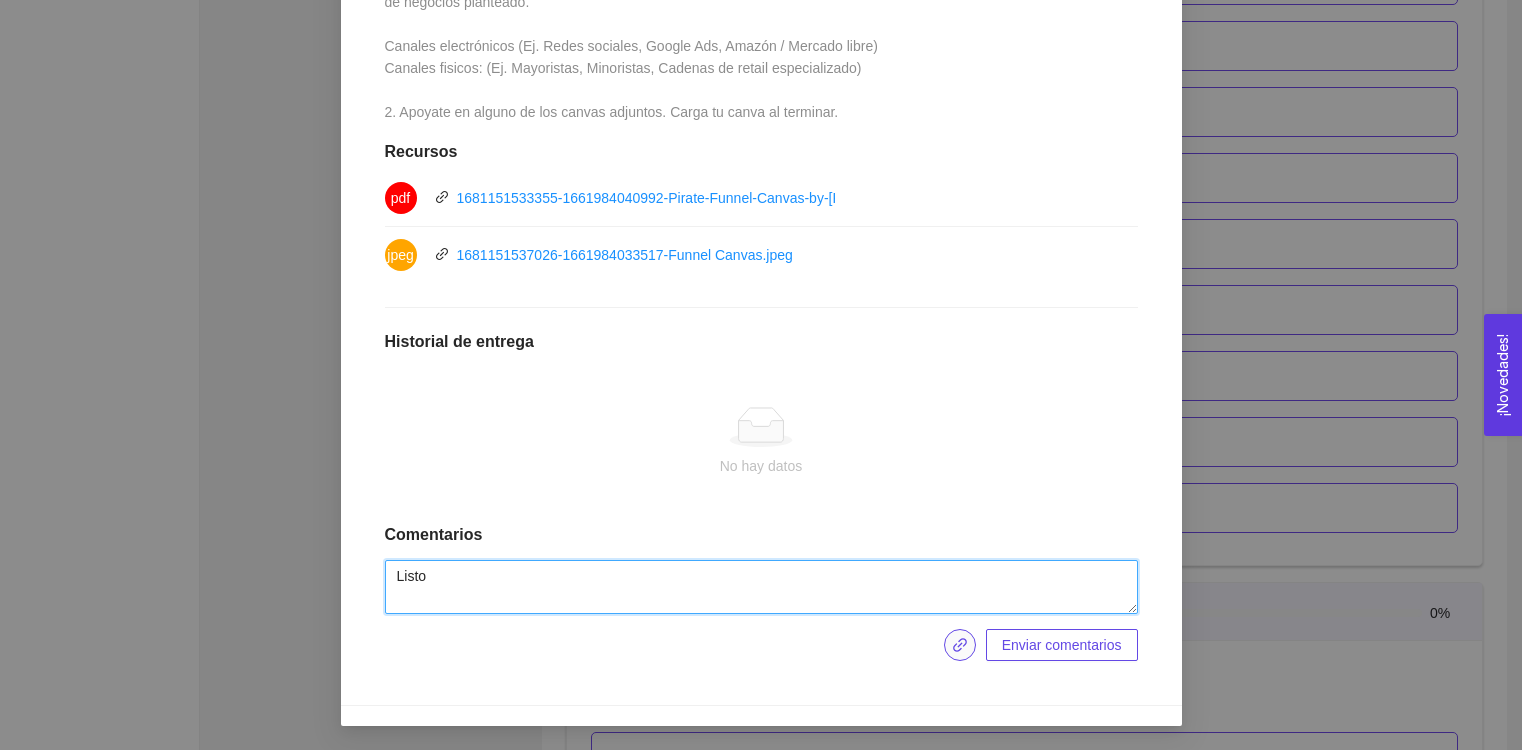 type on "Listo" 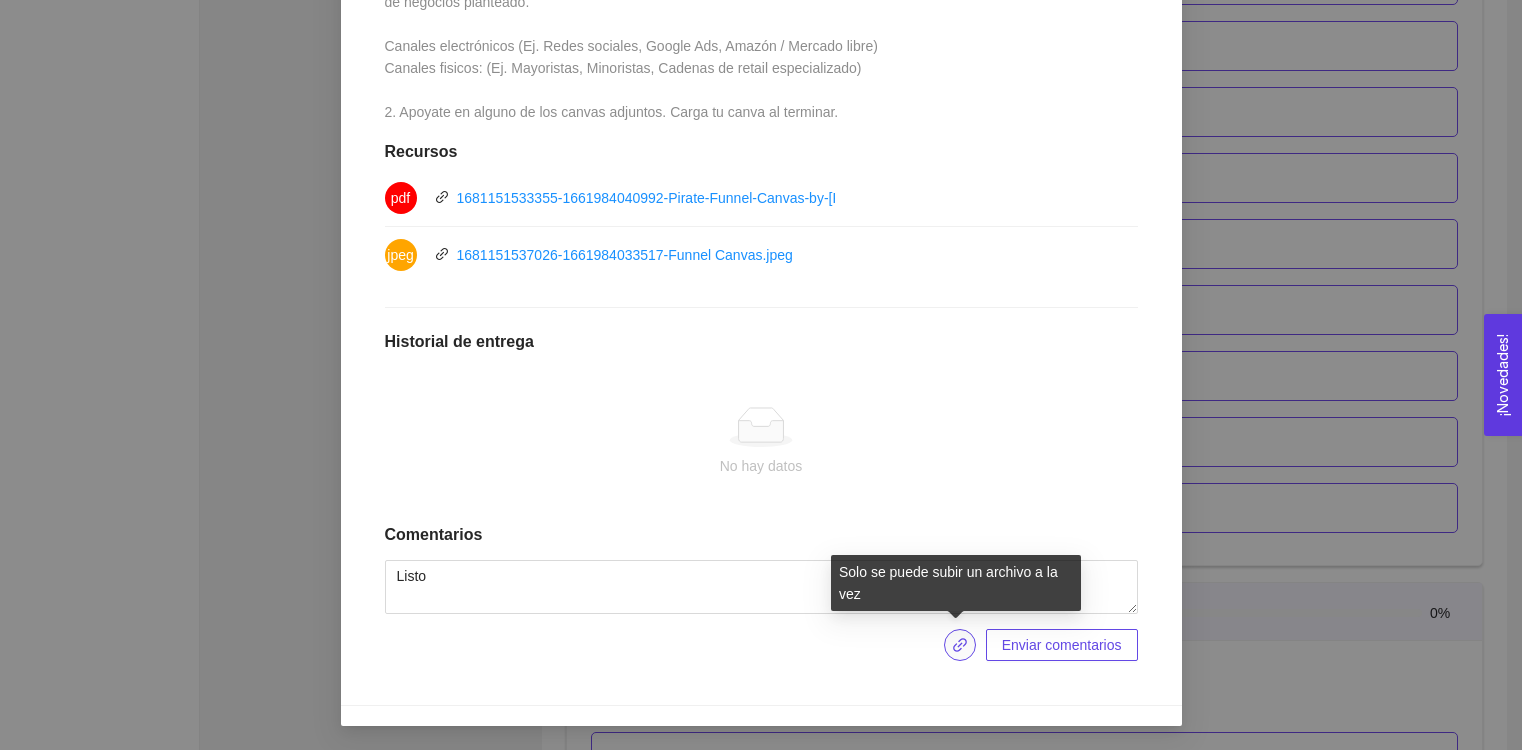click 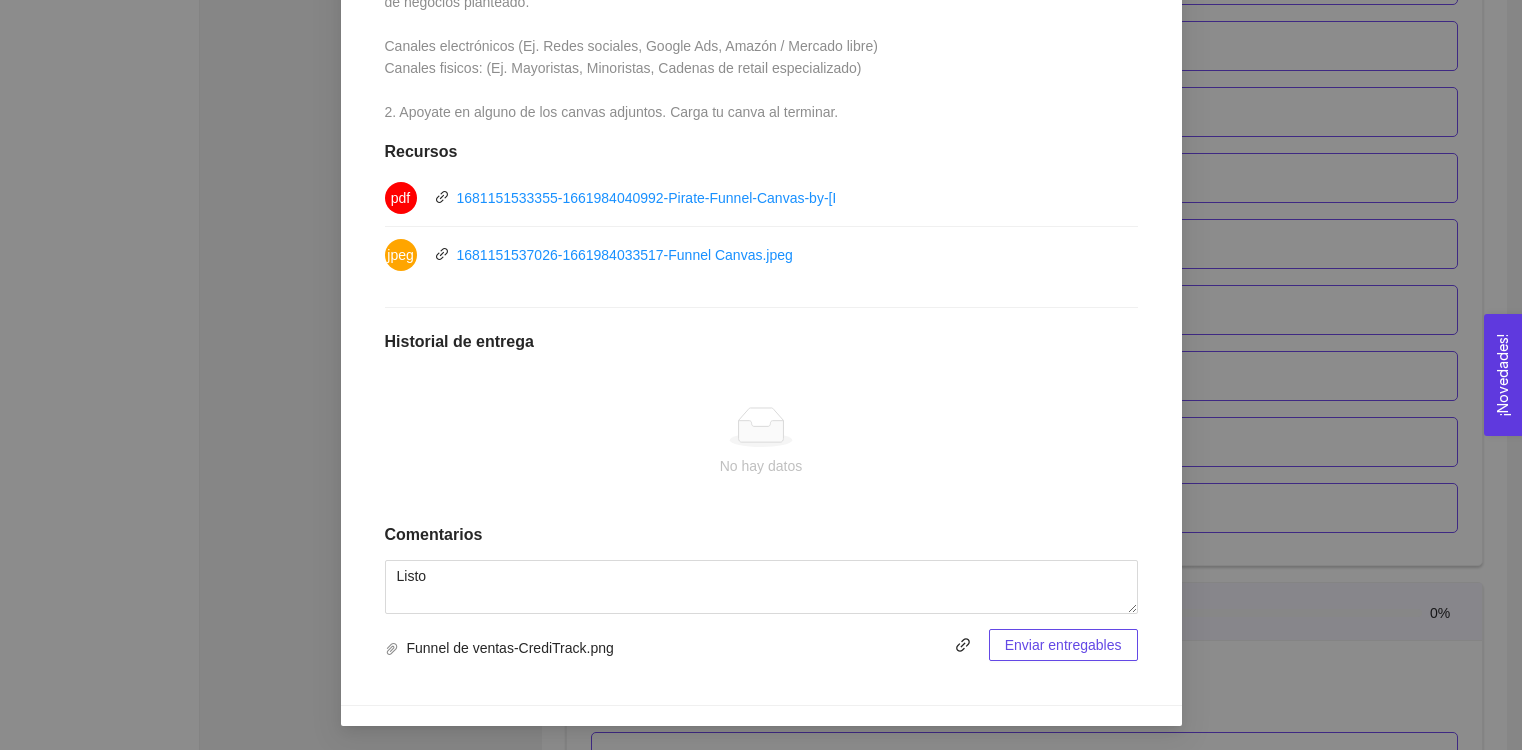 click on "Enviar entregables" at bounding box center [1063, 645] 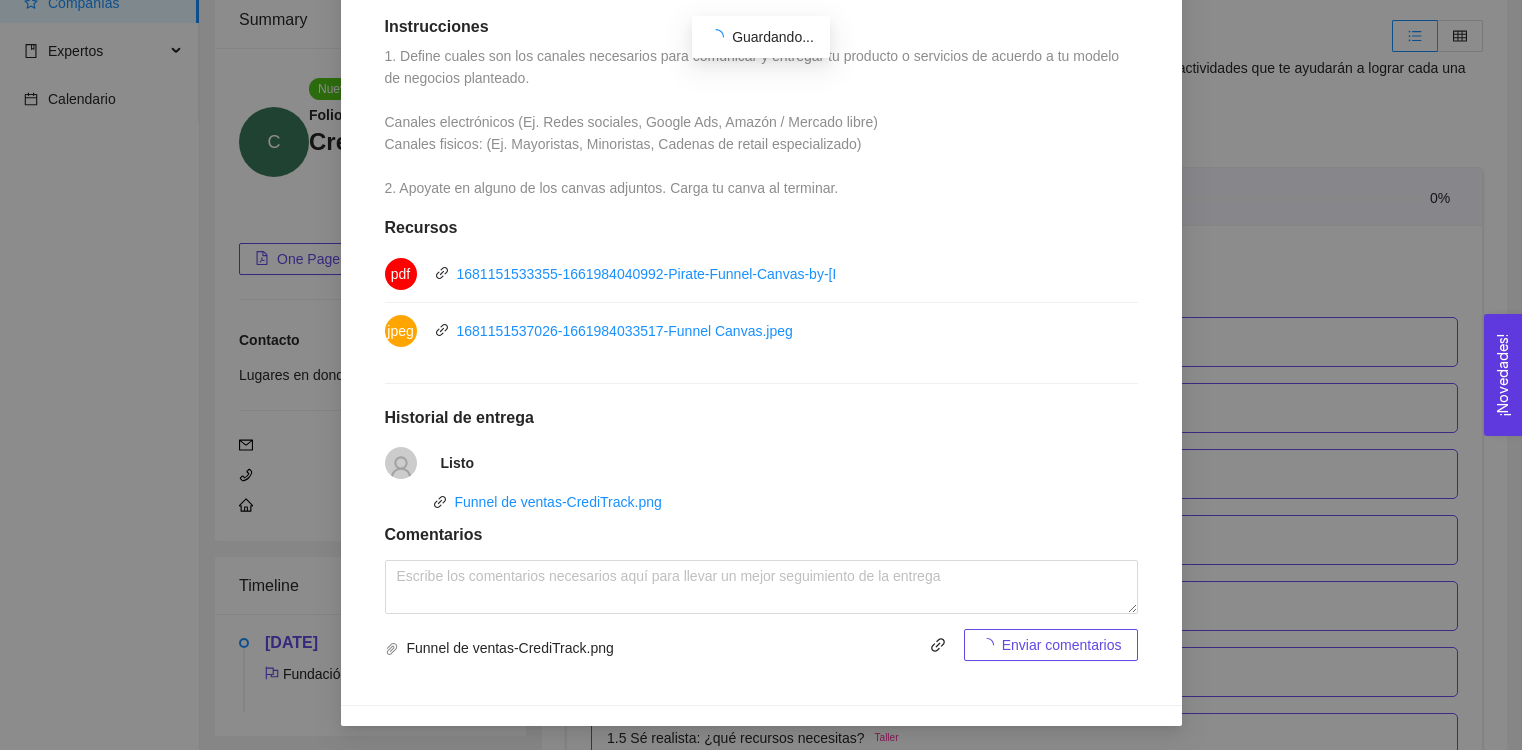scroll, scrollTop: 4067, scrollLeft: 0, axis: vertical 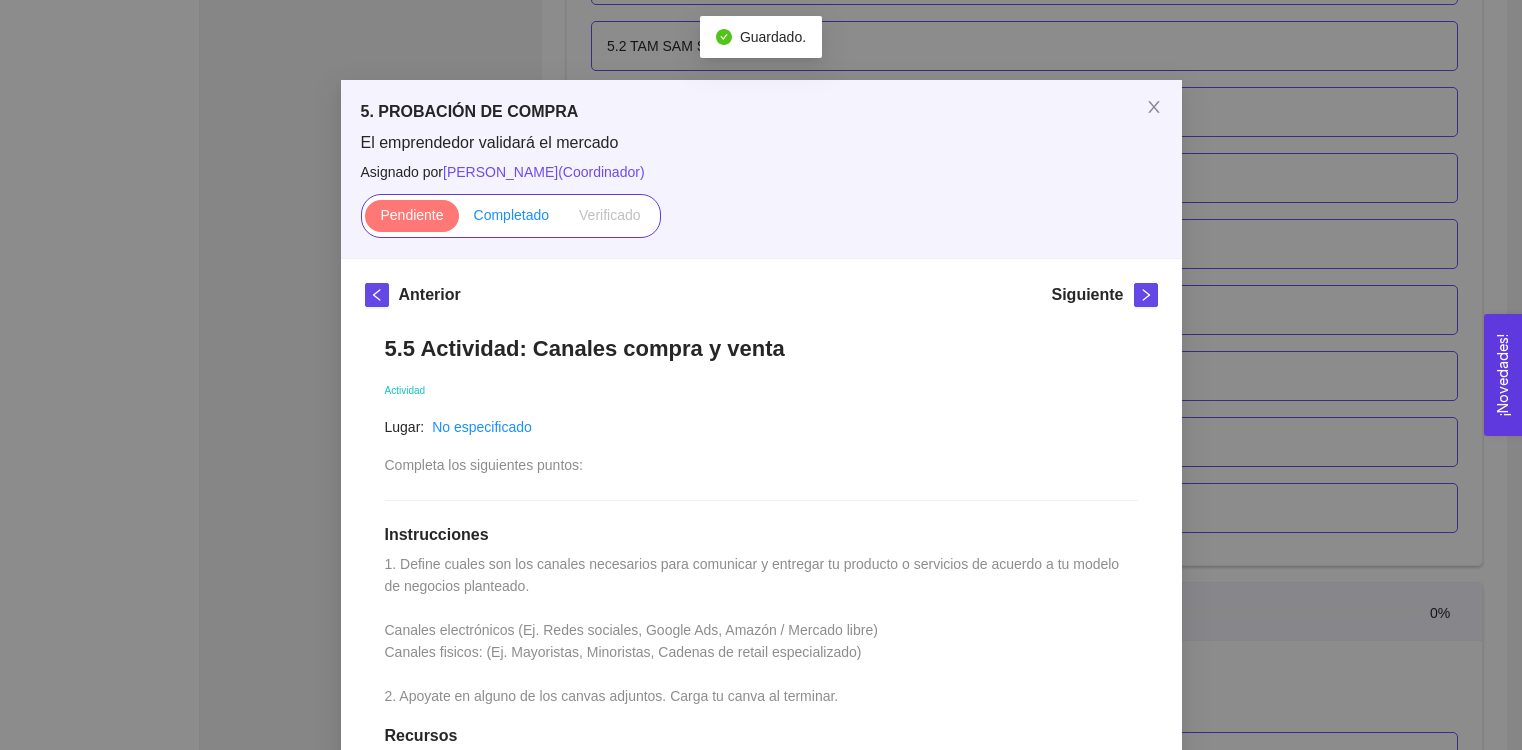 click on "Completado" at bounding box center [512, 215] 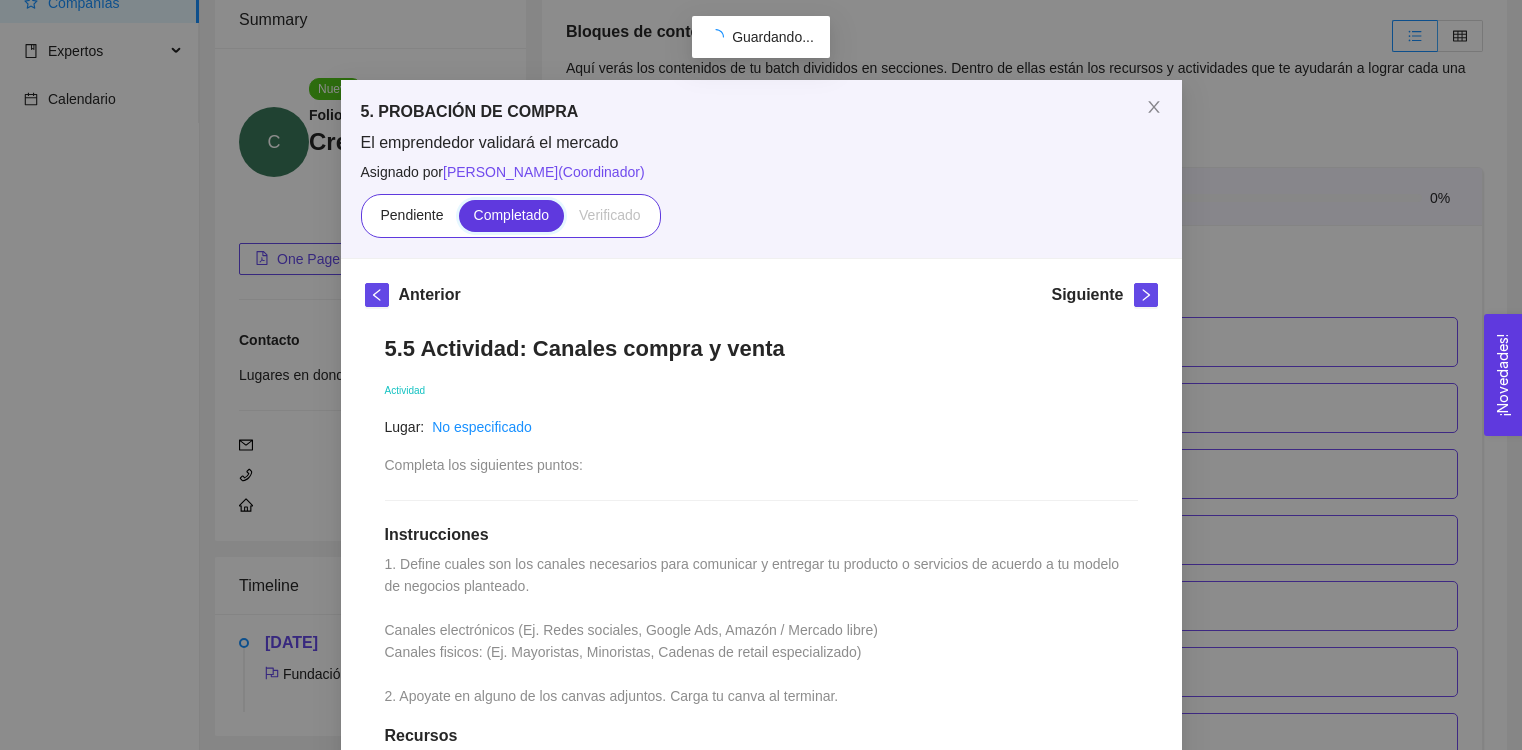 scroll, scrollTop: 4067, scrollLeft: 0, axis: vertical 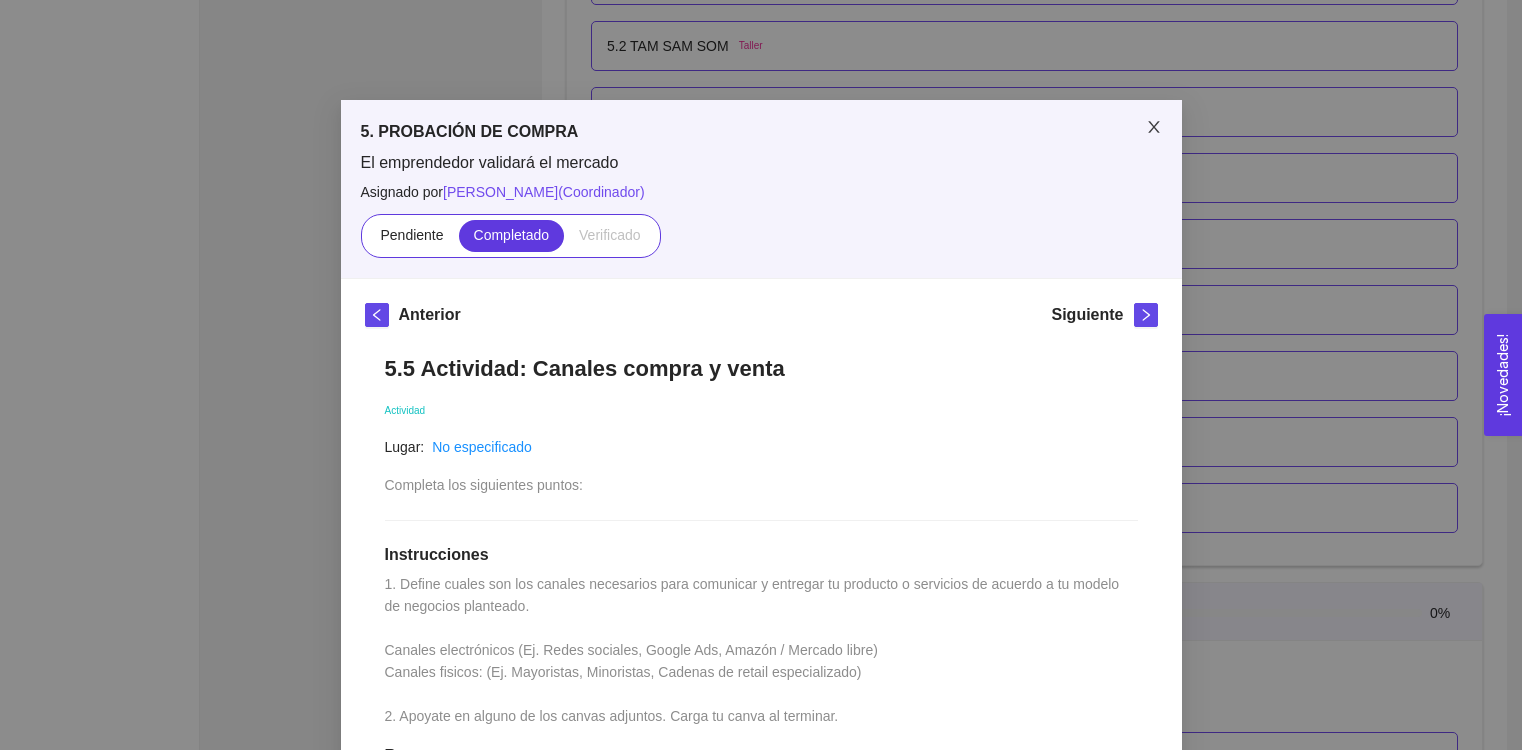 click 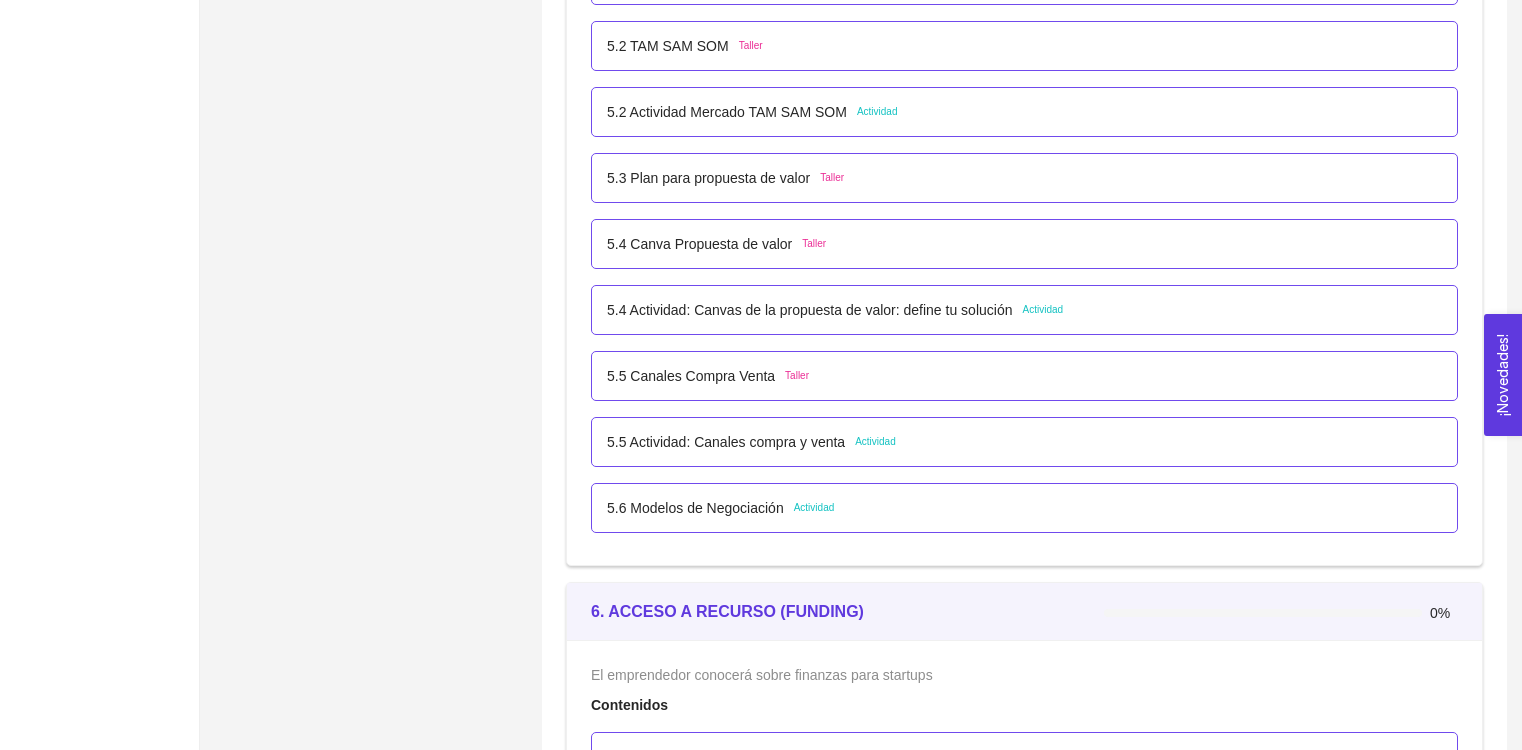 scroll, scrollTop: 4058, scrollLeft: 0, axis: vertical 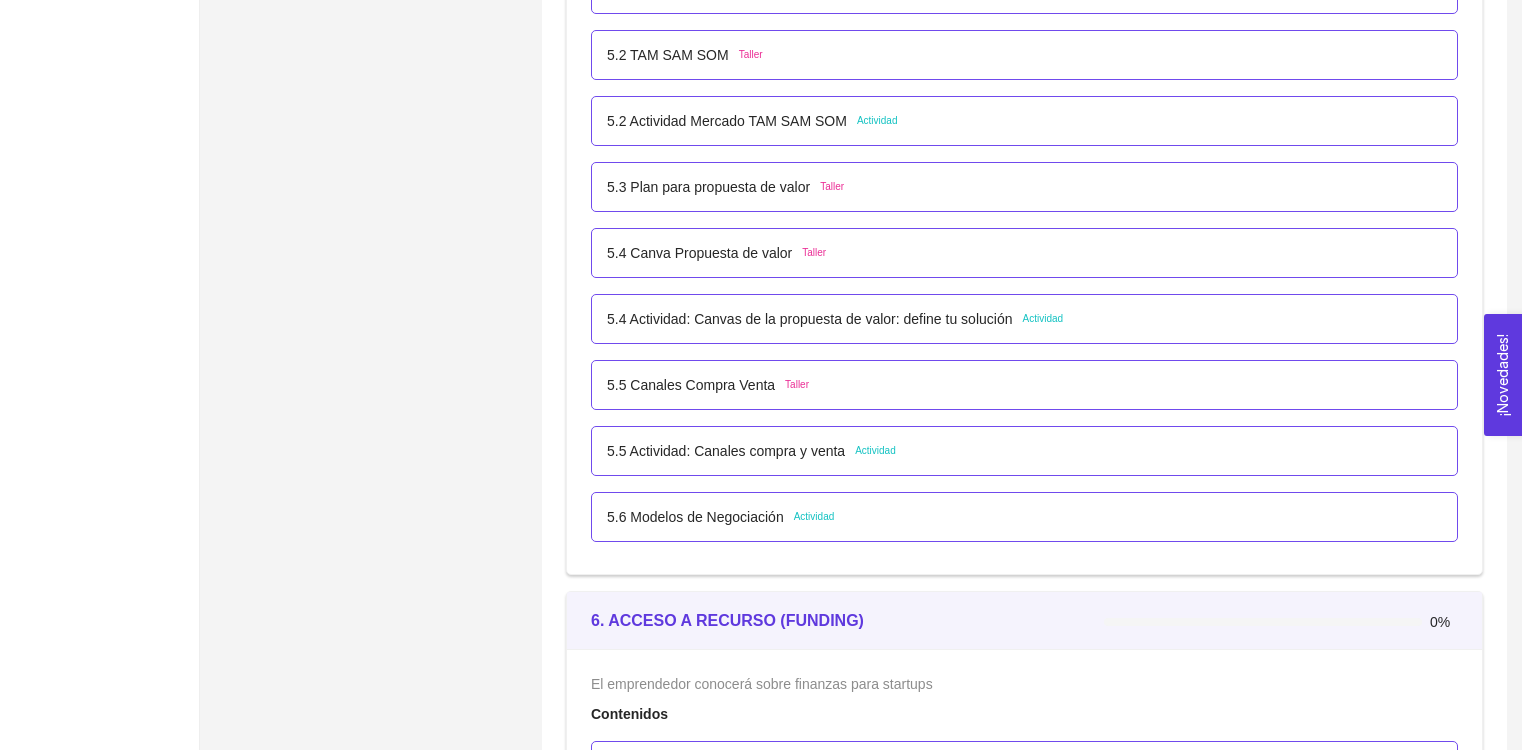 click on "5.4 Actividad: Canvas de la propuesta de valor: define tu solución" at bounding box center (809, 319) 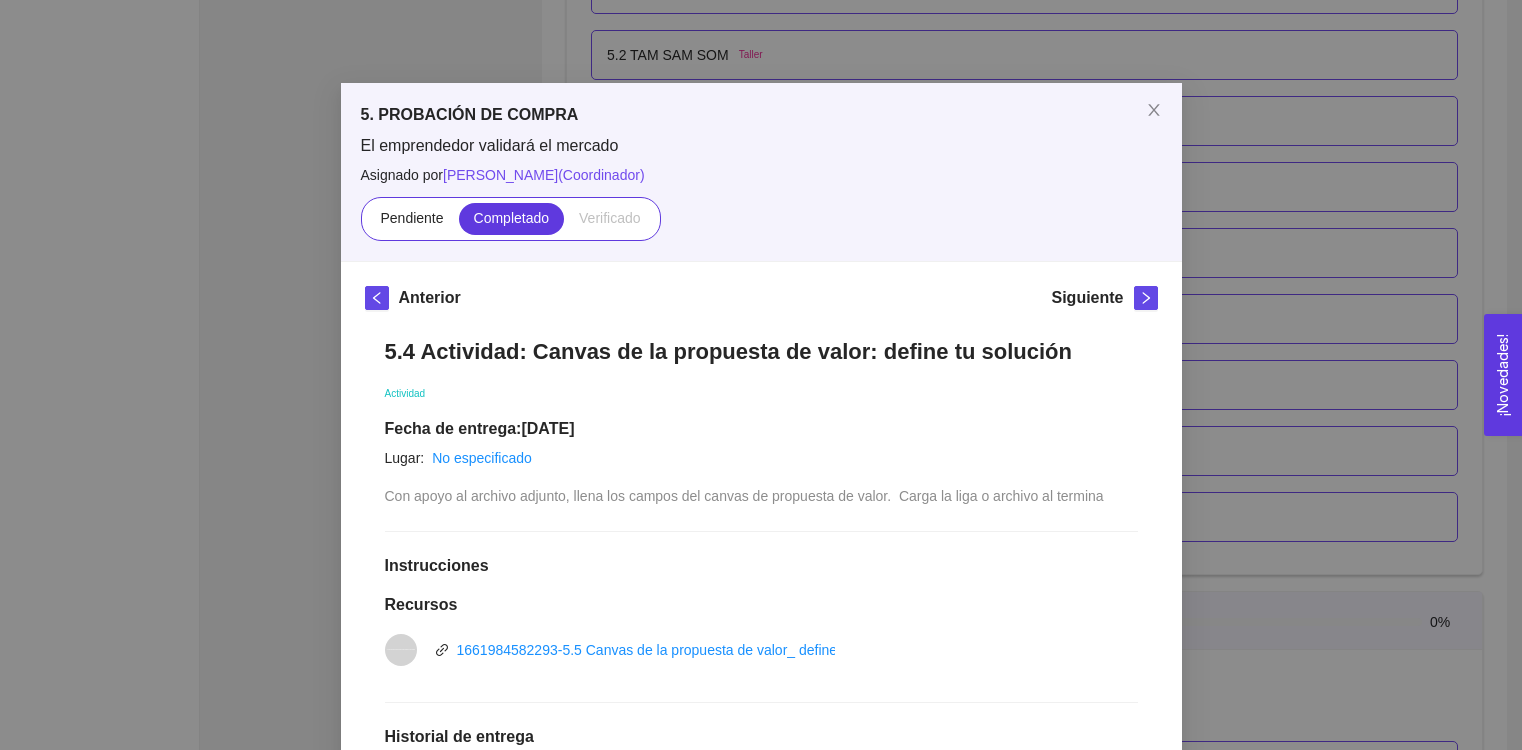 scroll, scrollTop: 0, scrollLeft: 0, axis: both 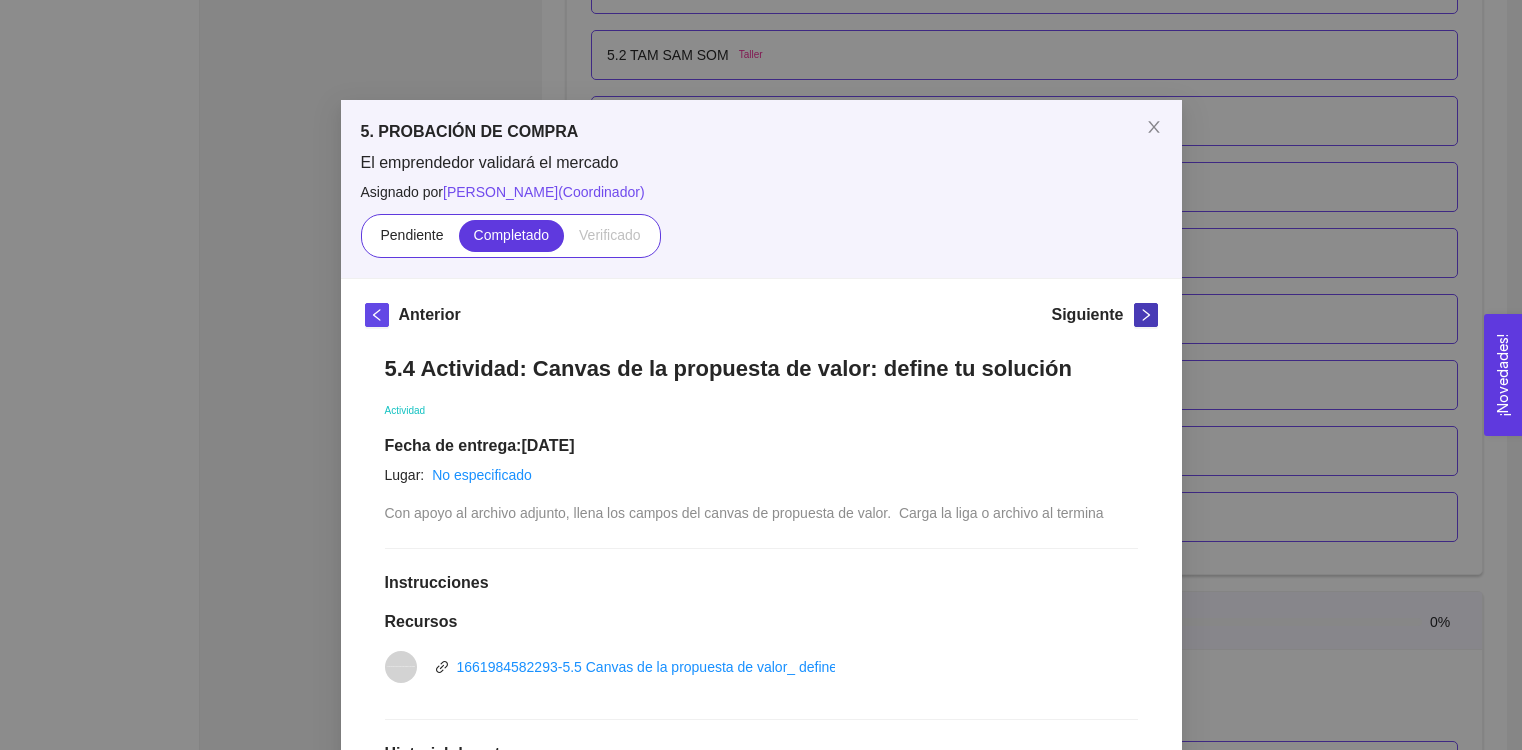 click 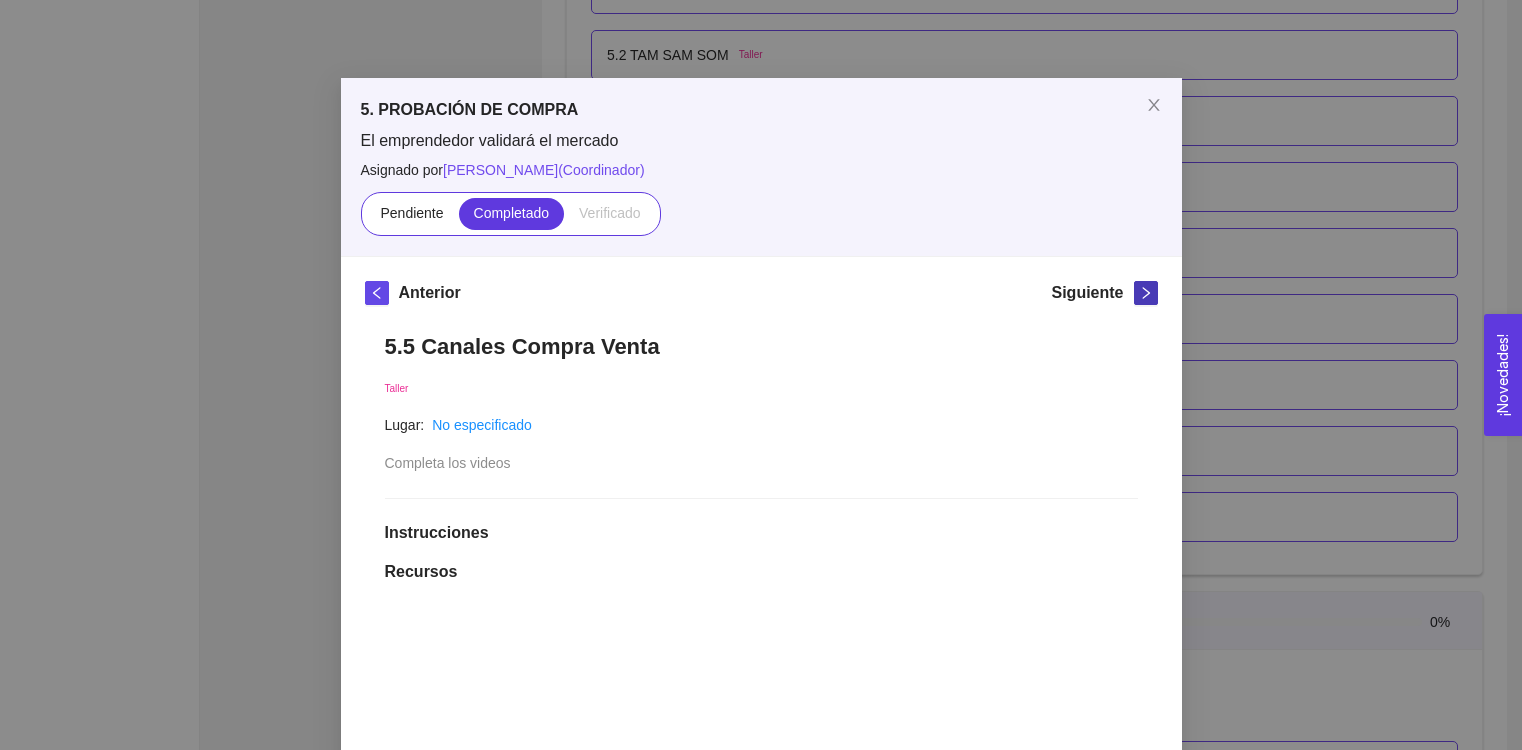 scroll, scrollTop: 13, scrollLeft: 0, axis: vertical 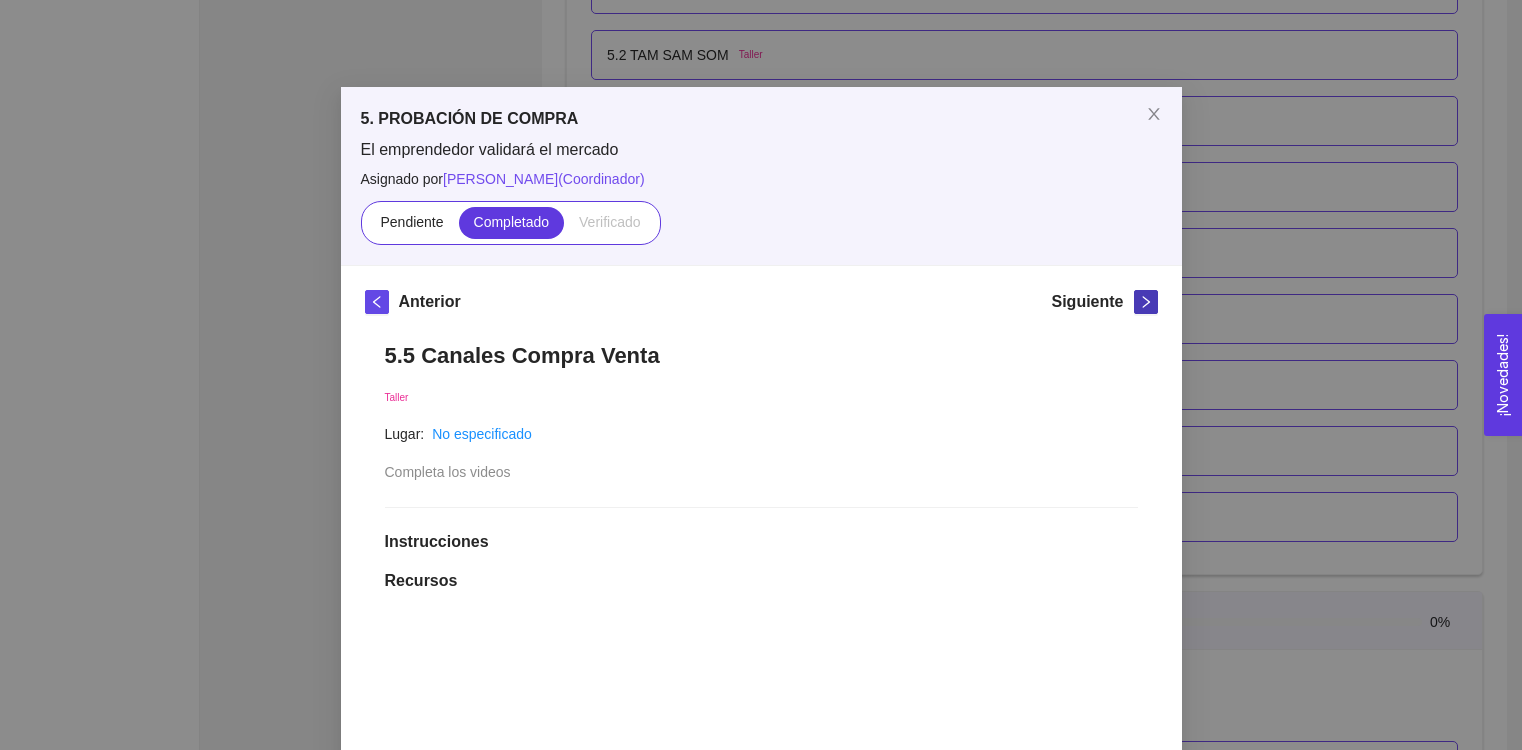 click 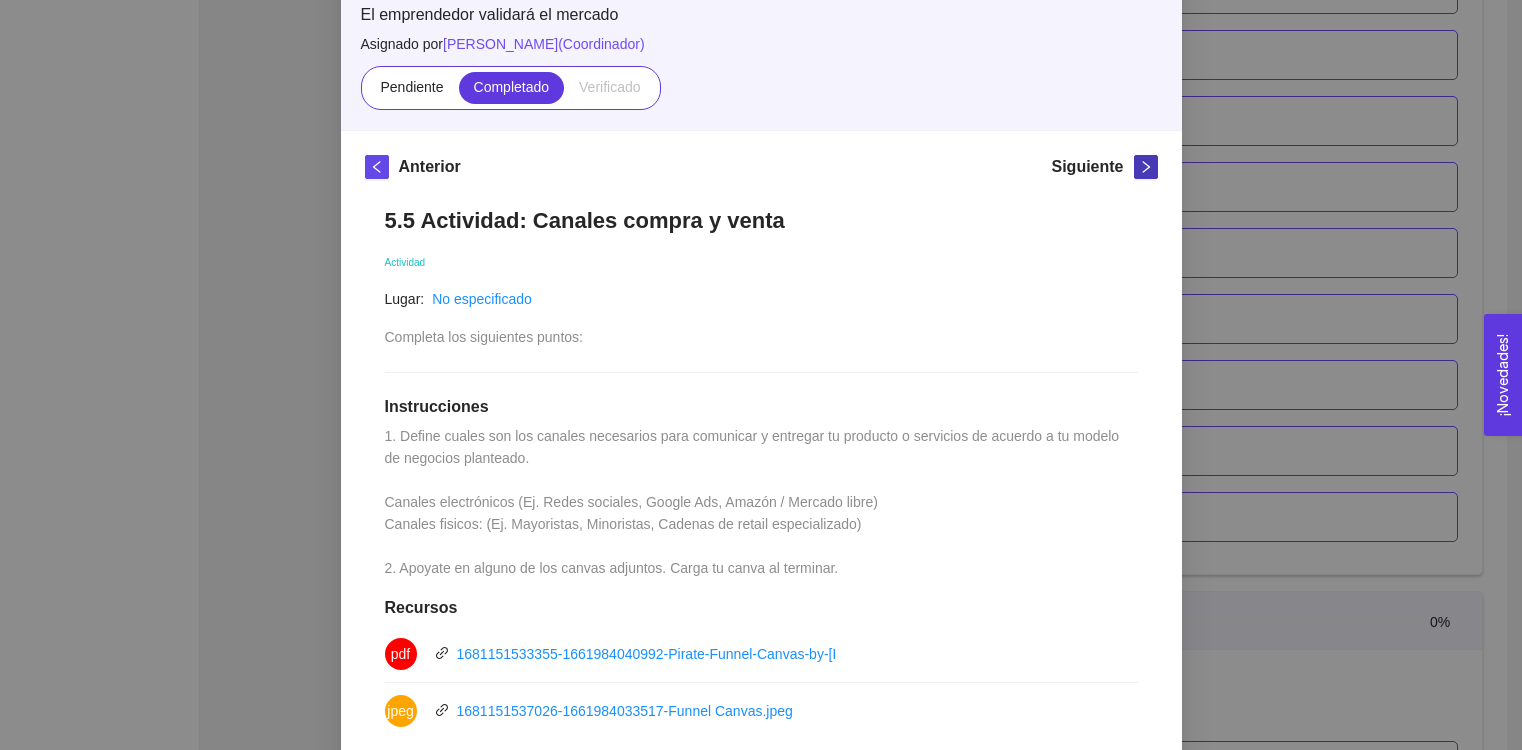 scroll, scrollTop: 0, scrollLeft: 0, axis: both 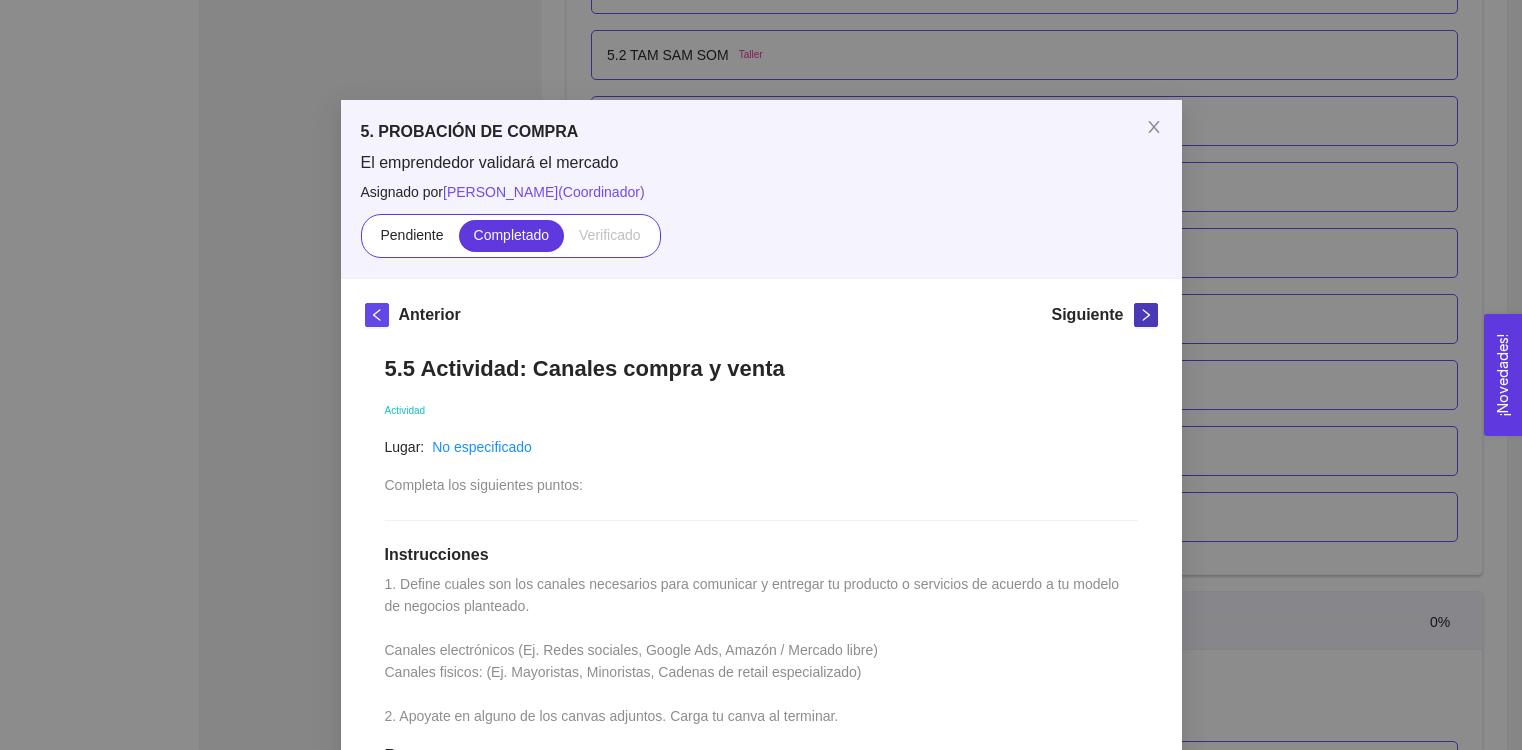 click 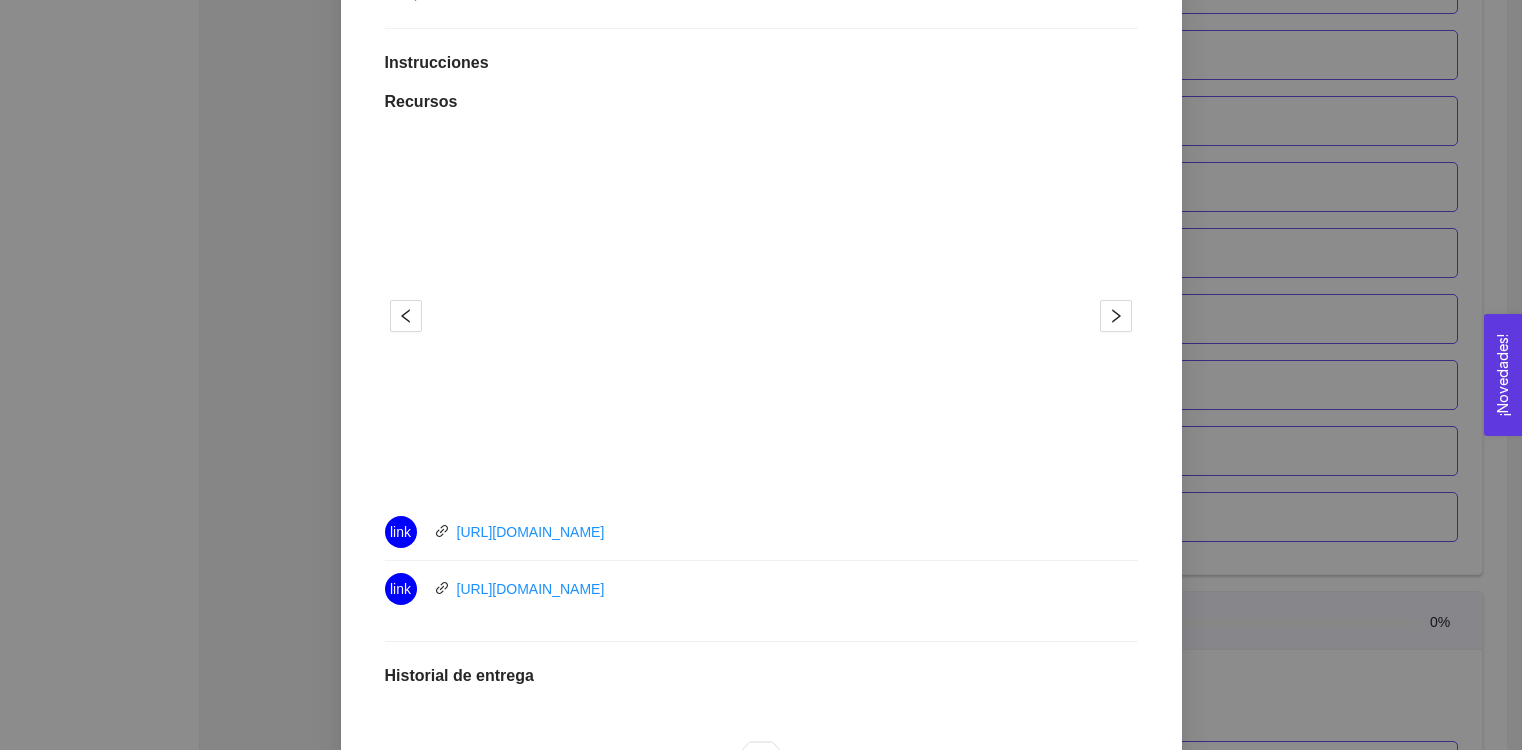 scroll, scrollTop: 493, scrollLeft: 0, axis: vertical 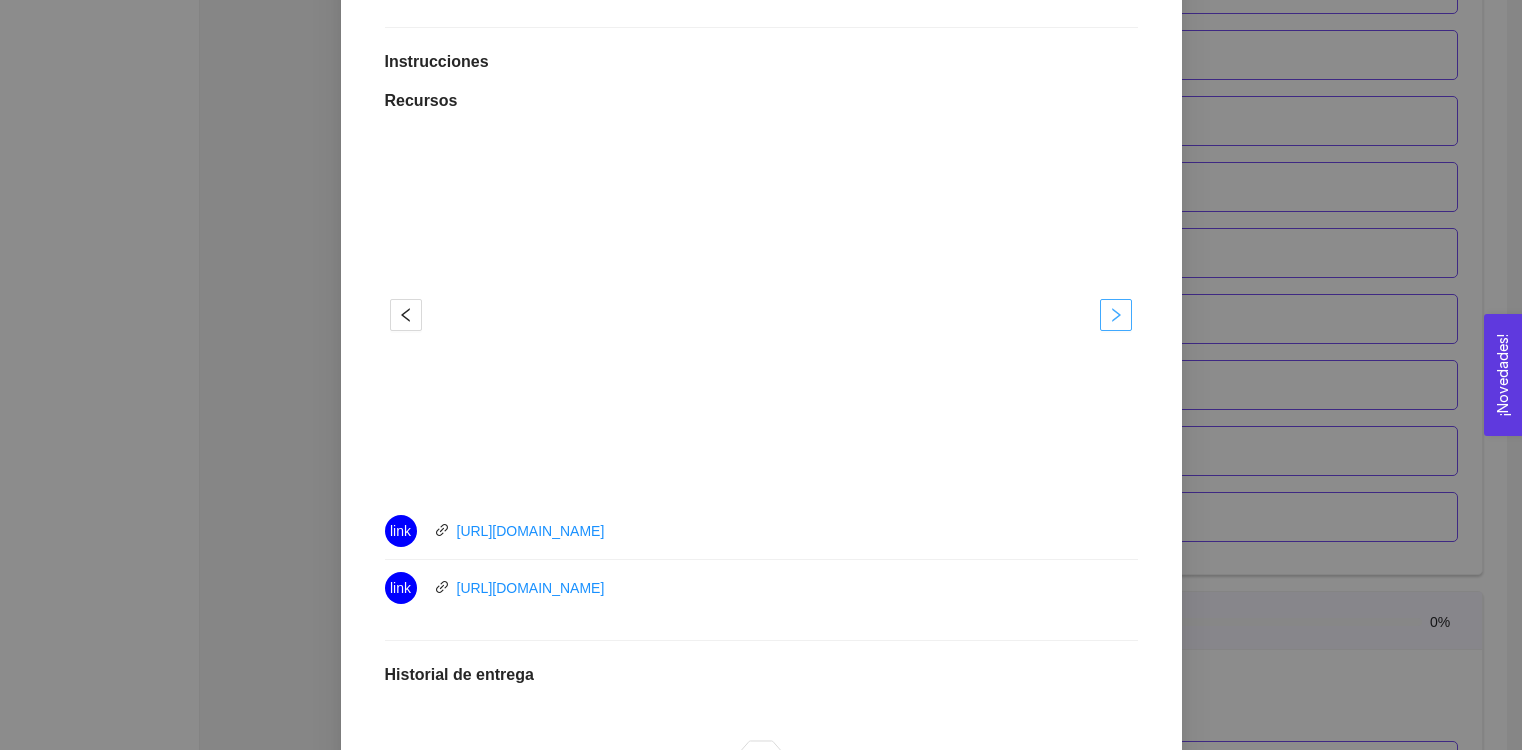 click 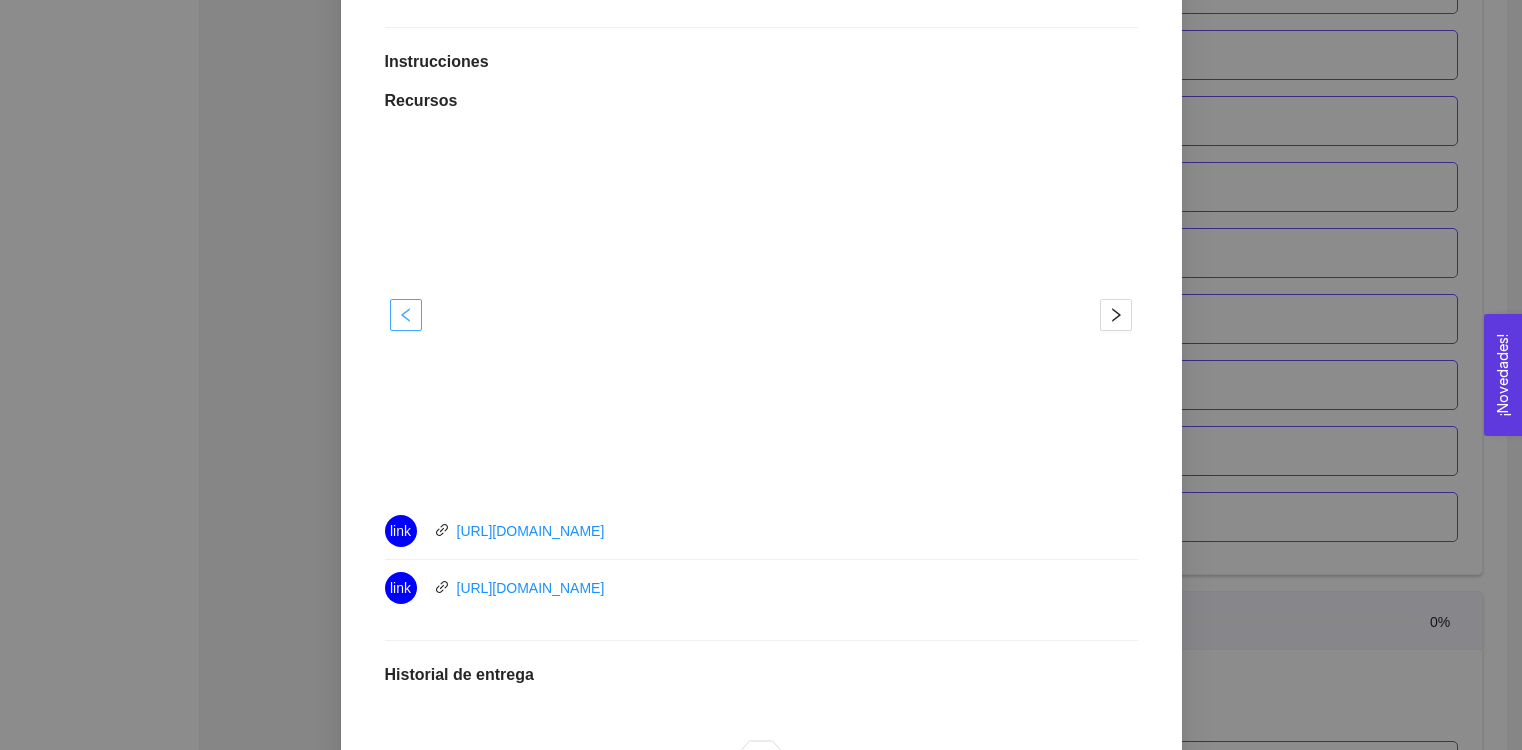 click at bounding box center [406, 315] 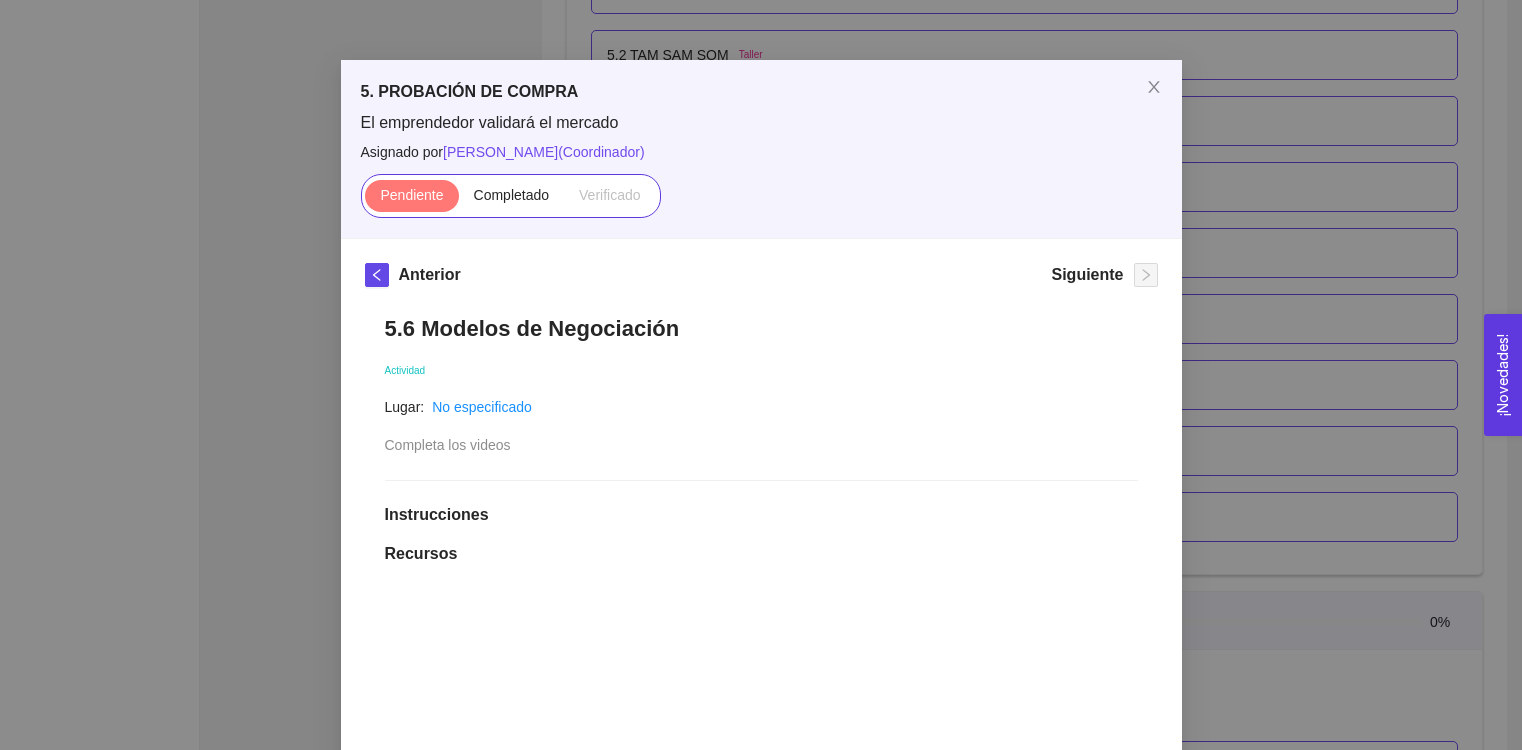 scroll, scrollTop: 0, scrollLeft: 0, axis: both 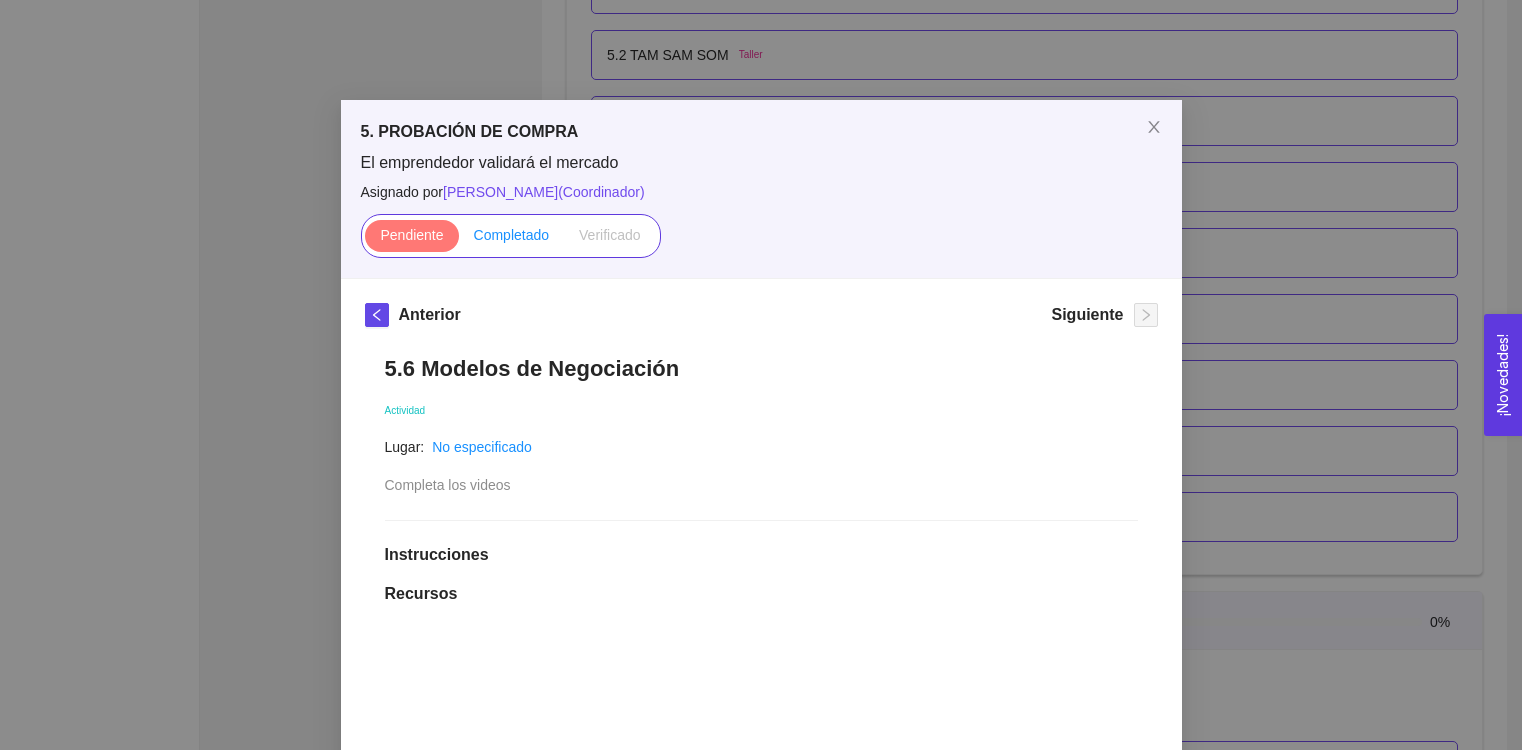 click on "Completado" at bounding box center [512, 235] 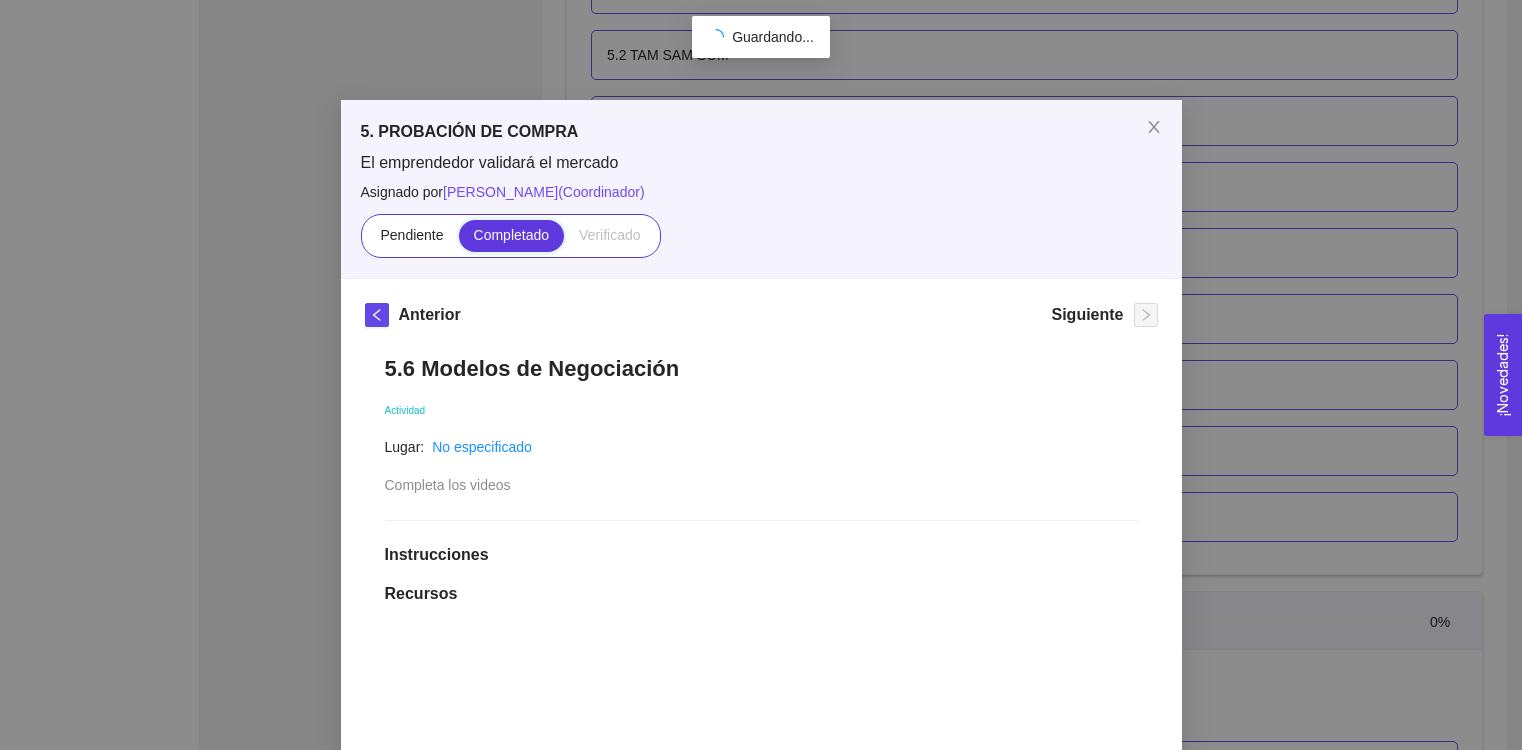 scroll, scrollTop: 15, scrollLeft: 0, axis: vertical 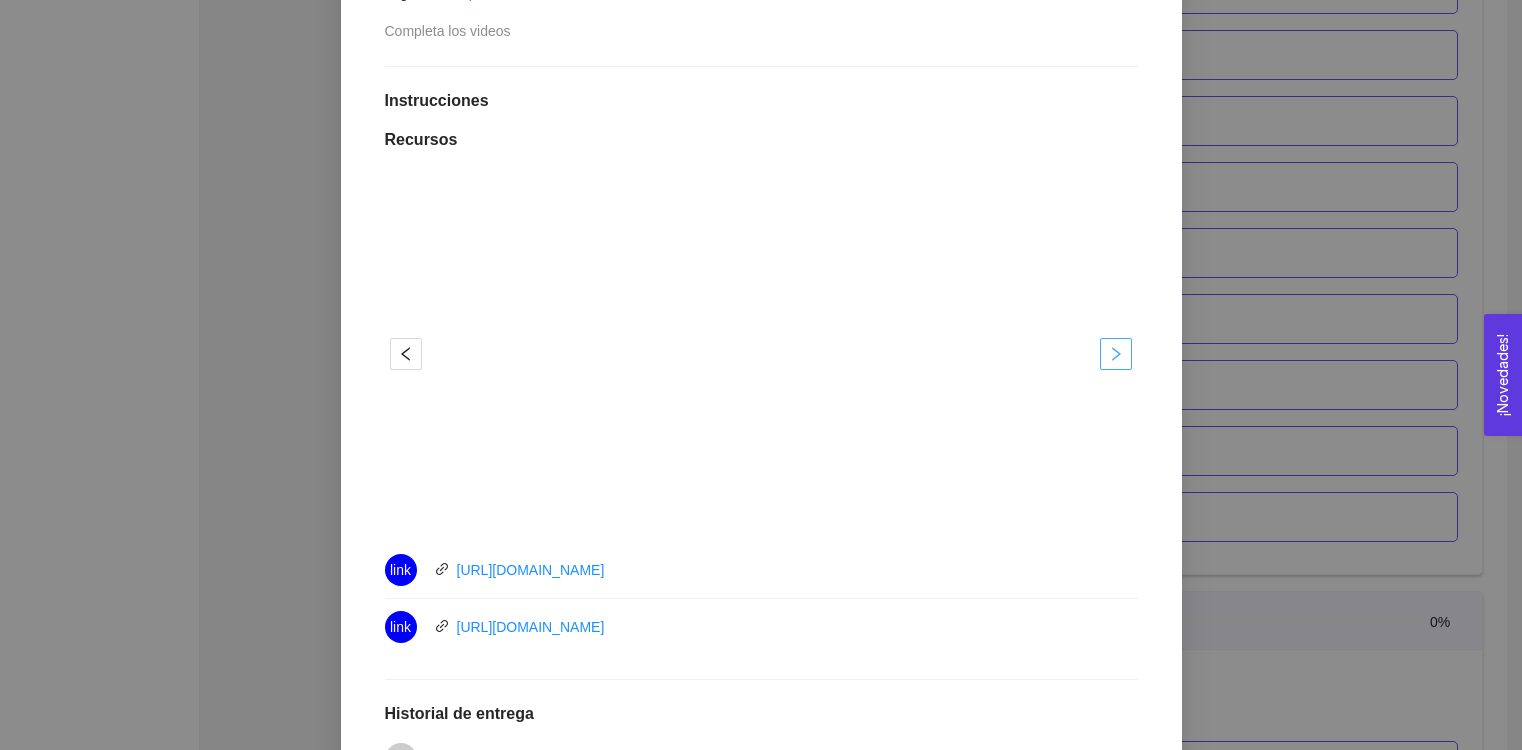 click at bounding box center [1116, 354] 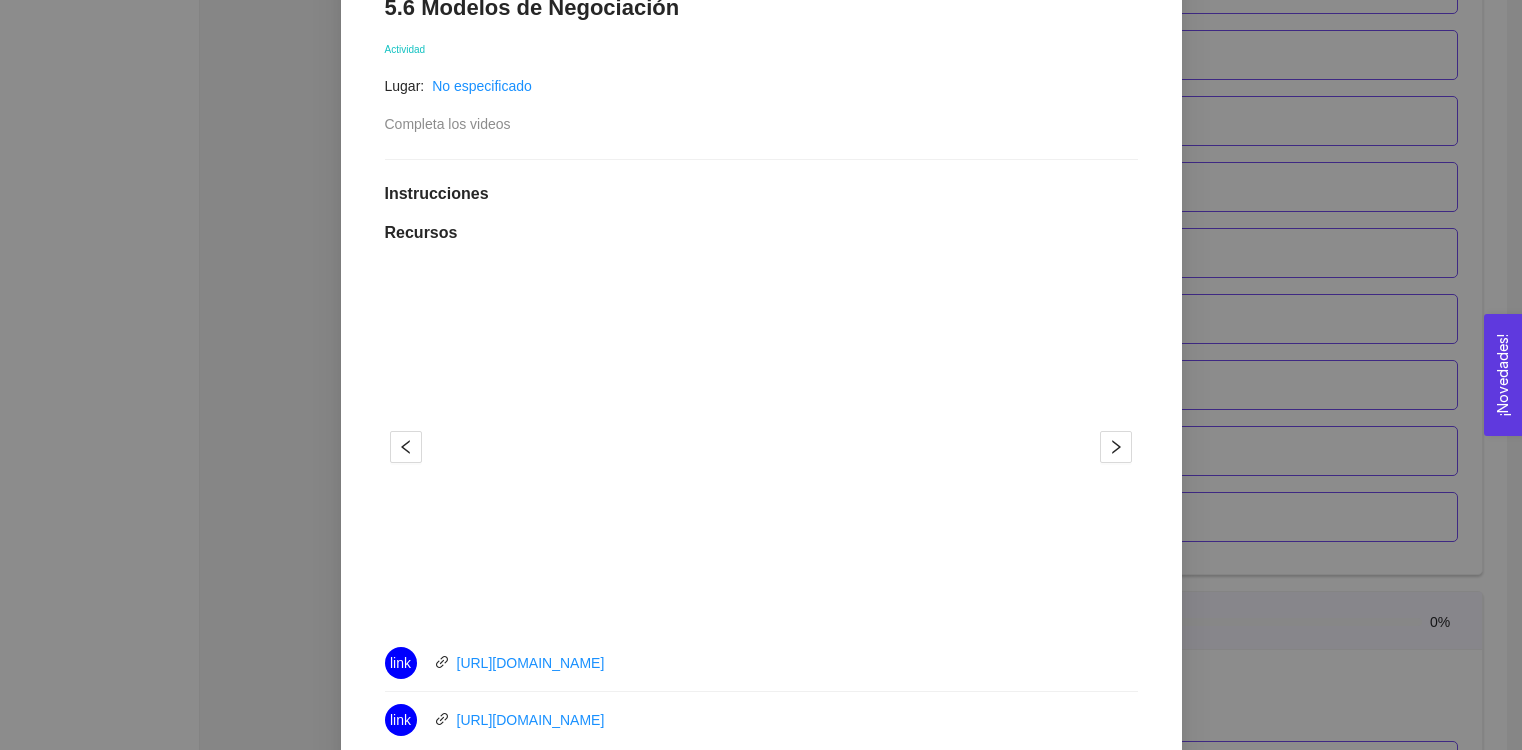 scroll, scrollTop: 0, scrollLeft: 0, axis: both 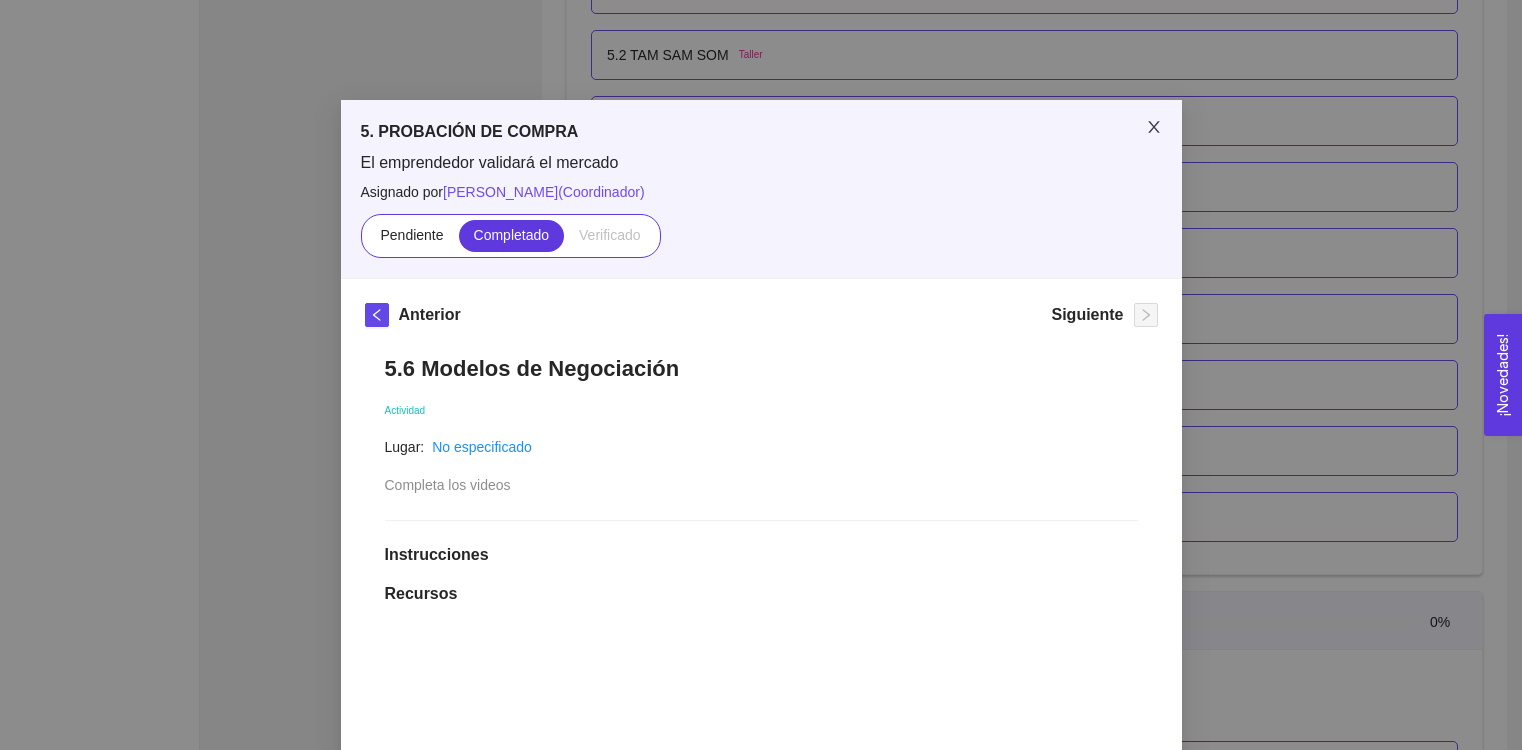click 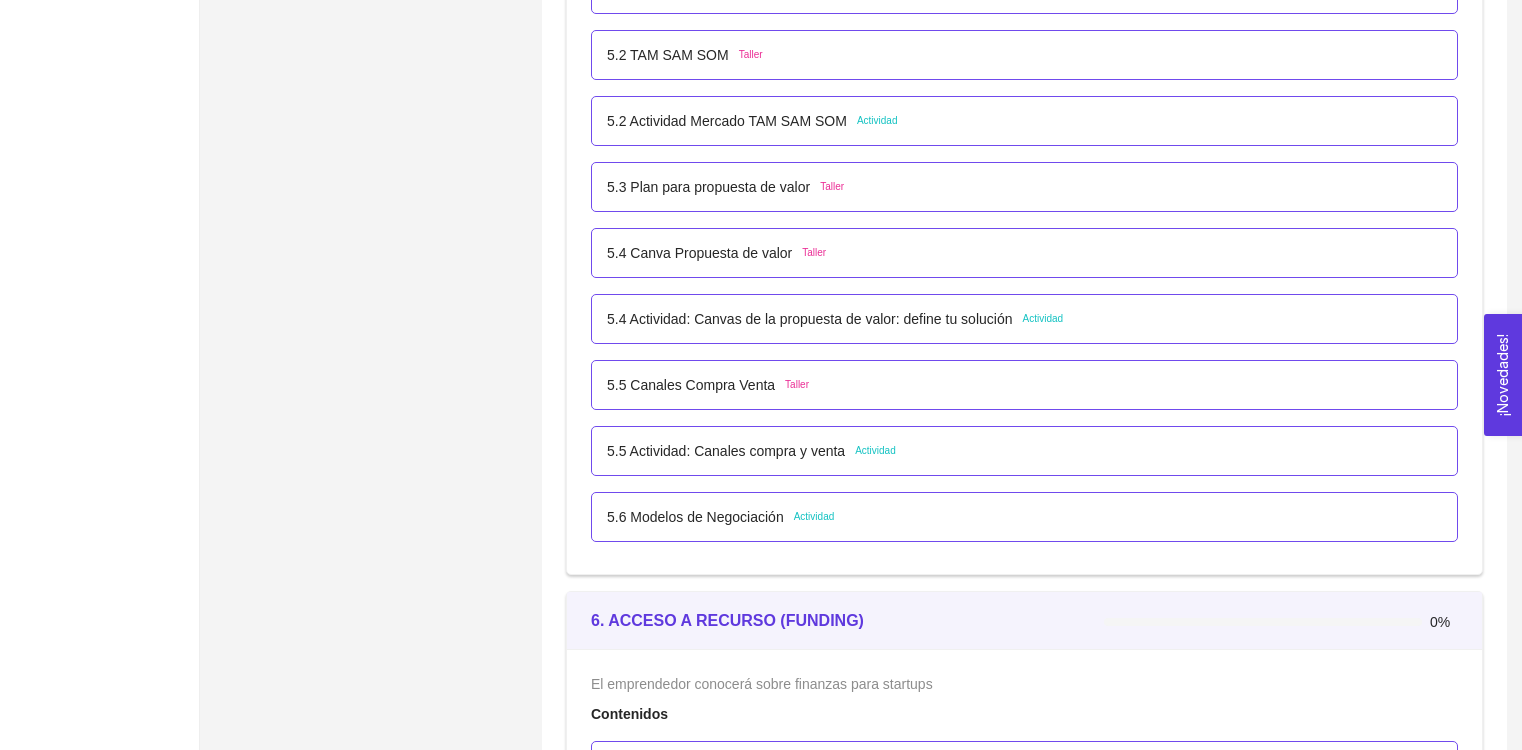 click on "5.5 Actividad: Canales compra y venta" at bounding box center (726, 451) 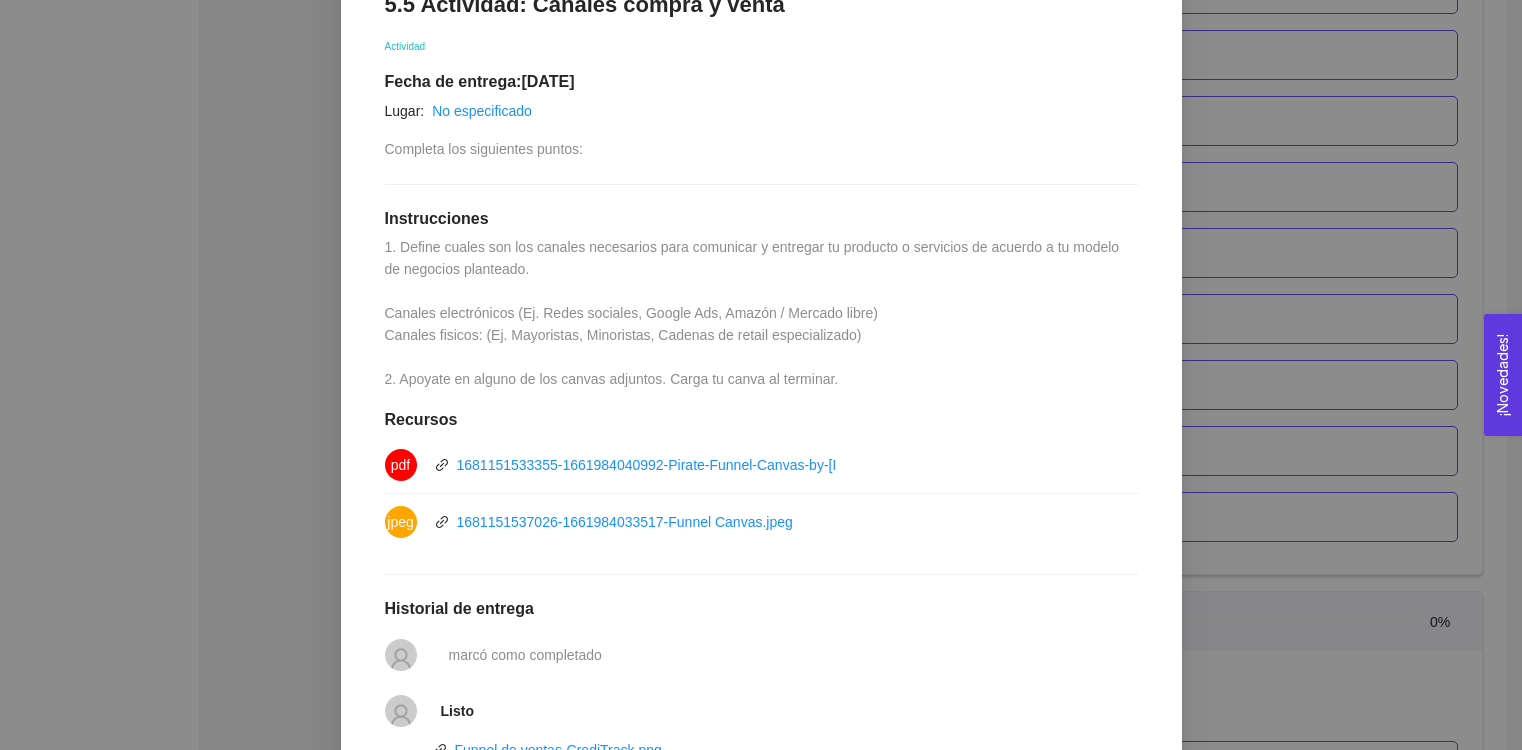 scroll, scrollTop: 0, scrollLeft: 0, axis: both 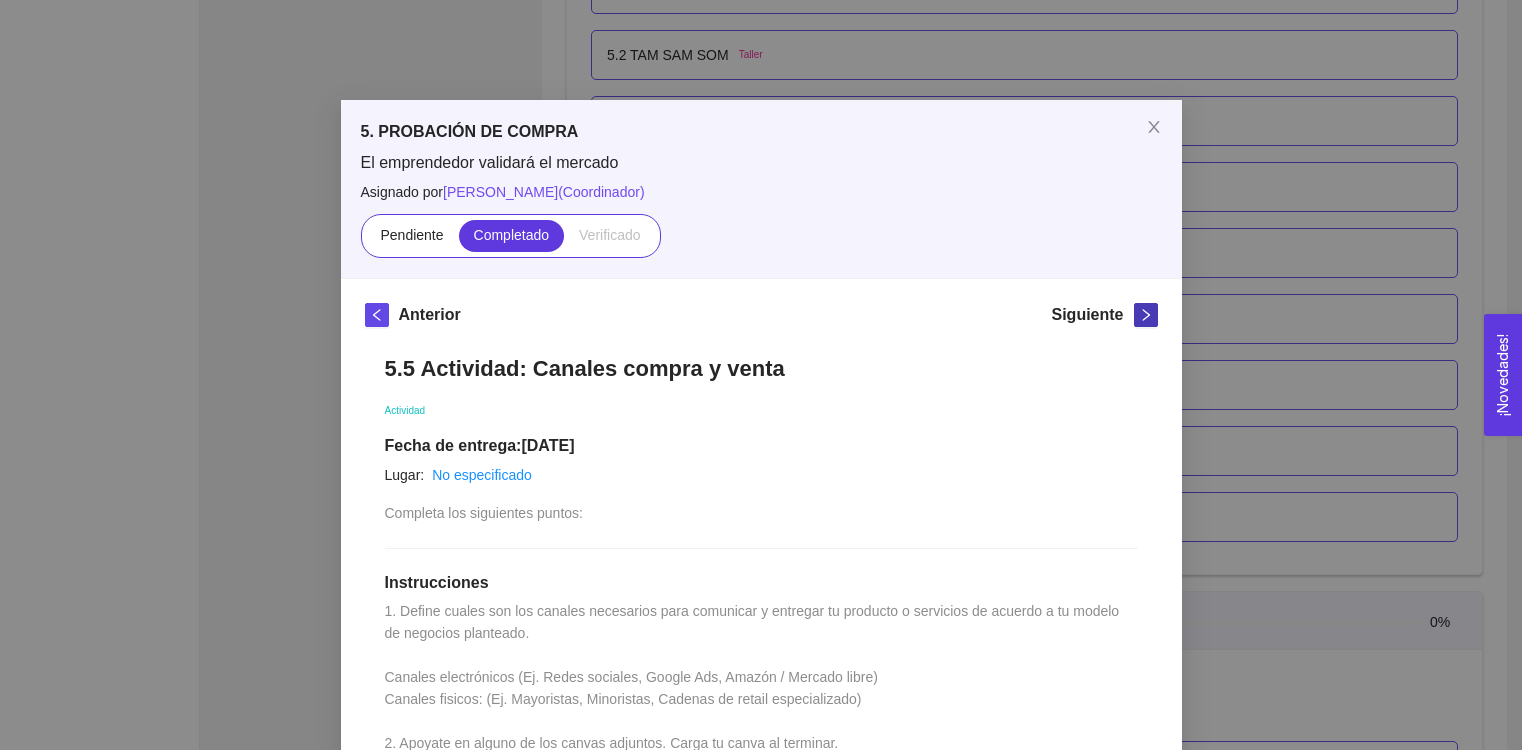 click 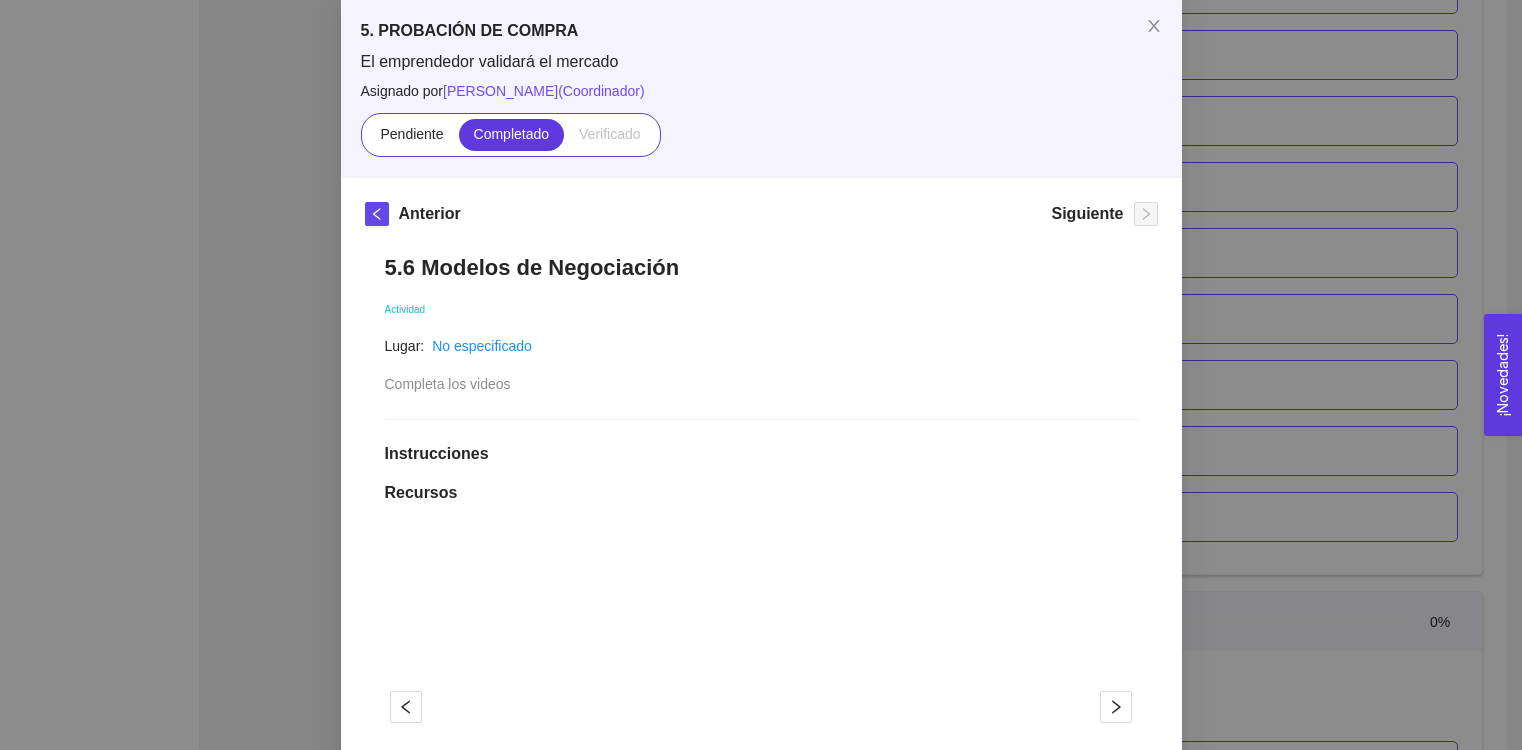 scroll, scrollTop: 0, scrollLeft: 0, axis: both 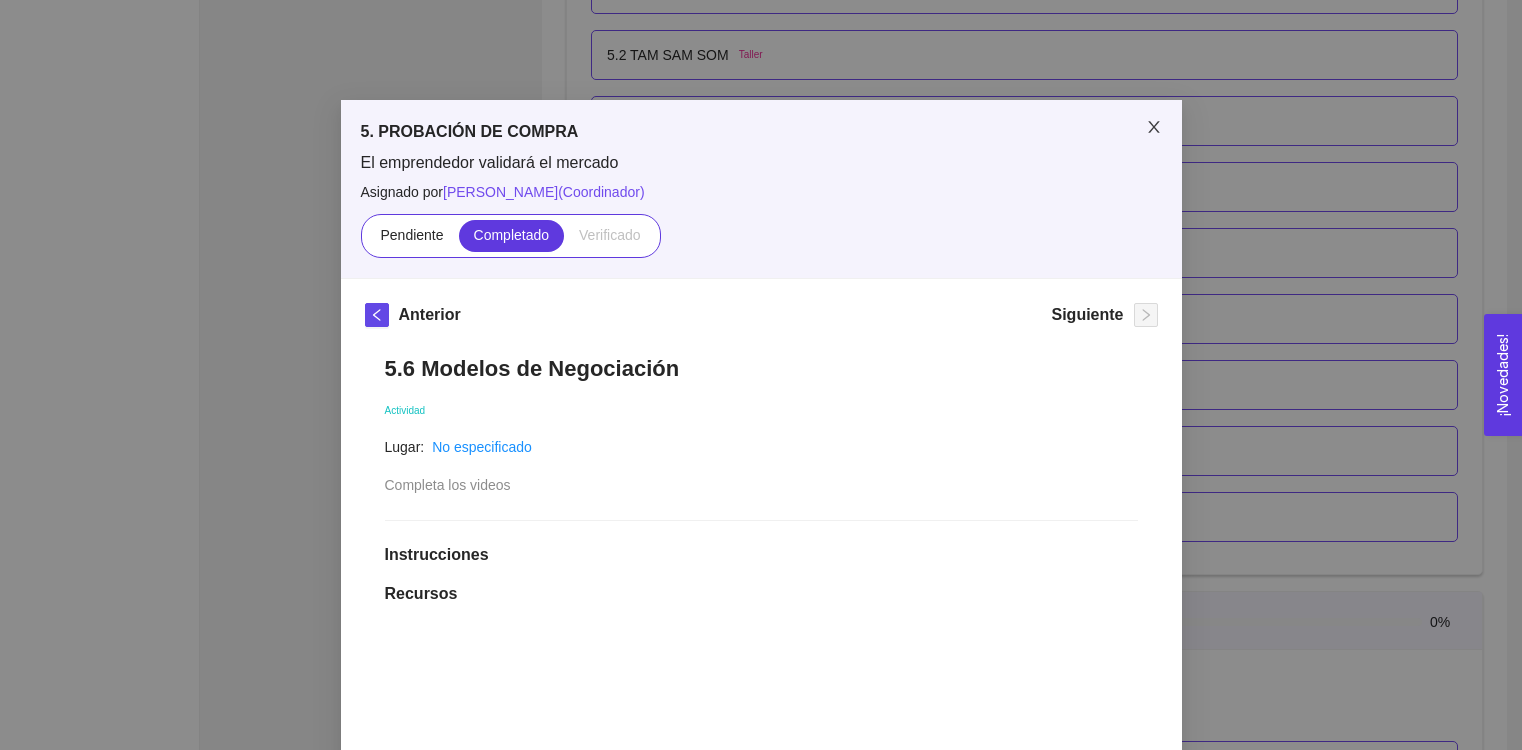 click 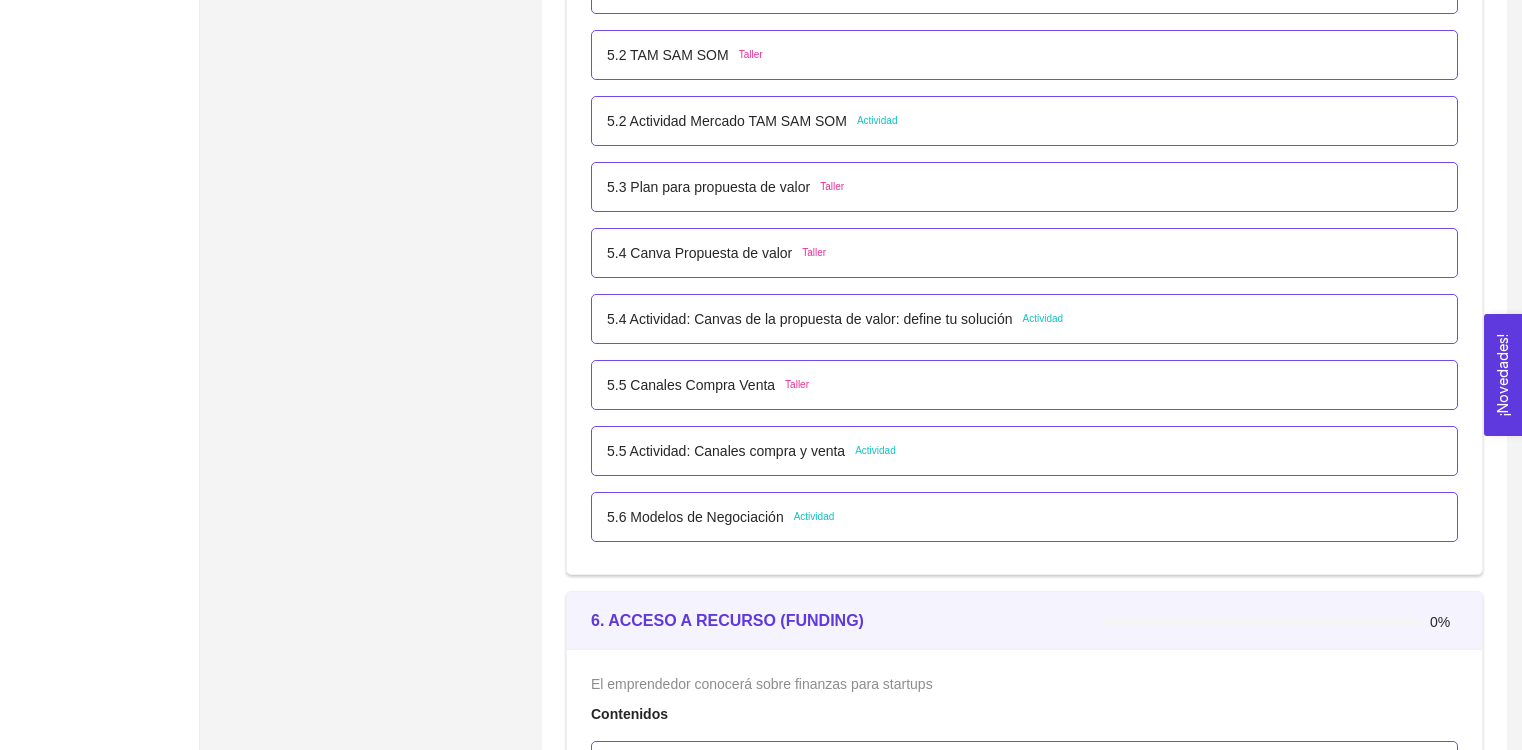 click on "Summary C Nueva Editar Folio: COMP-04564 CrediTrack Editar One Pager Contacto Editar Lugares en donde tiene presencia       Timeline [DATE]   Fundación" at bounding box center [370, 591] 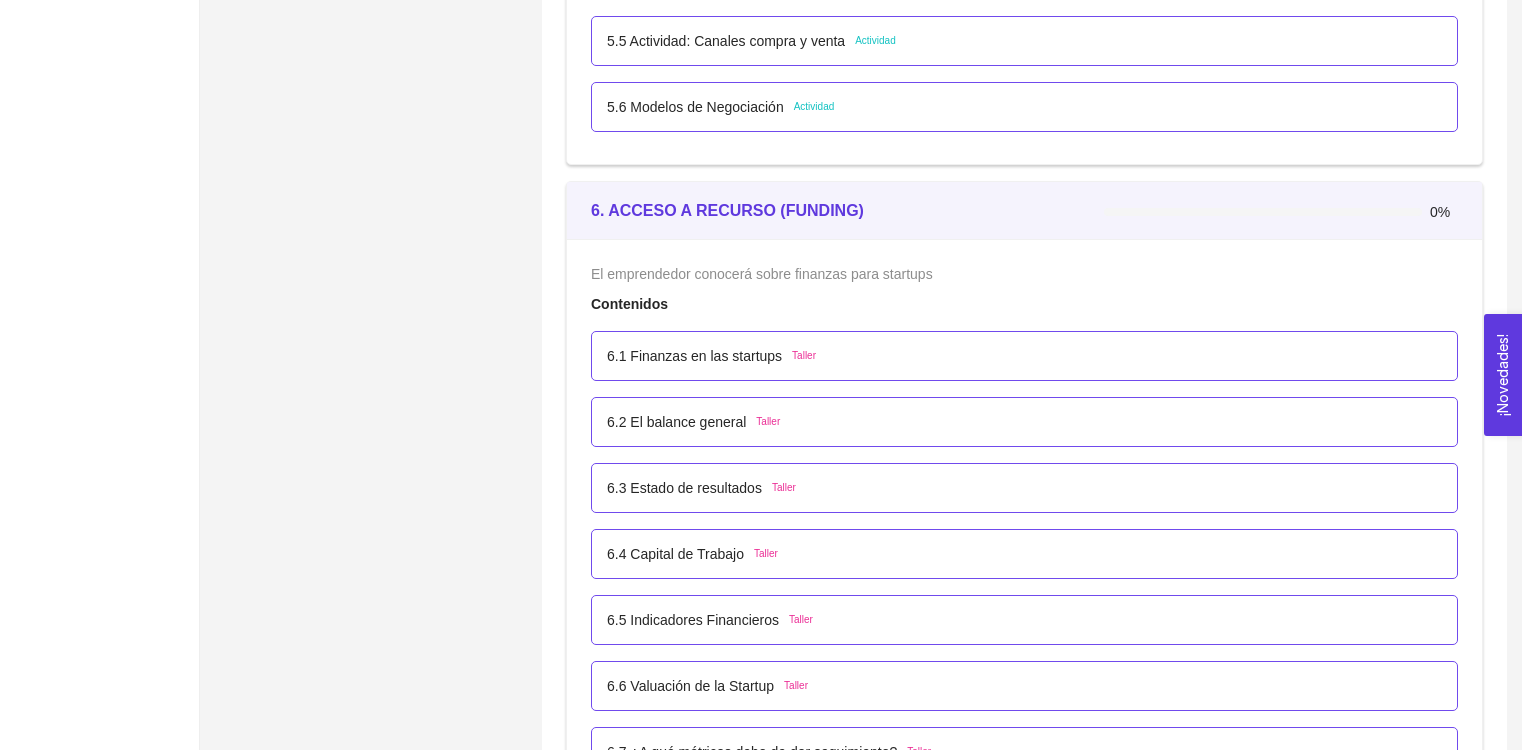 scroll, scrollTop: 4475, scrollLeft: 0, axis: vertical 